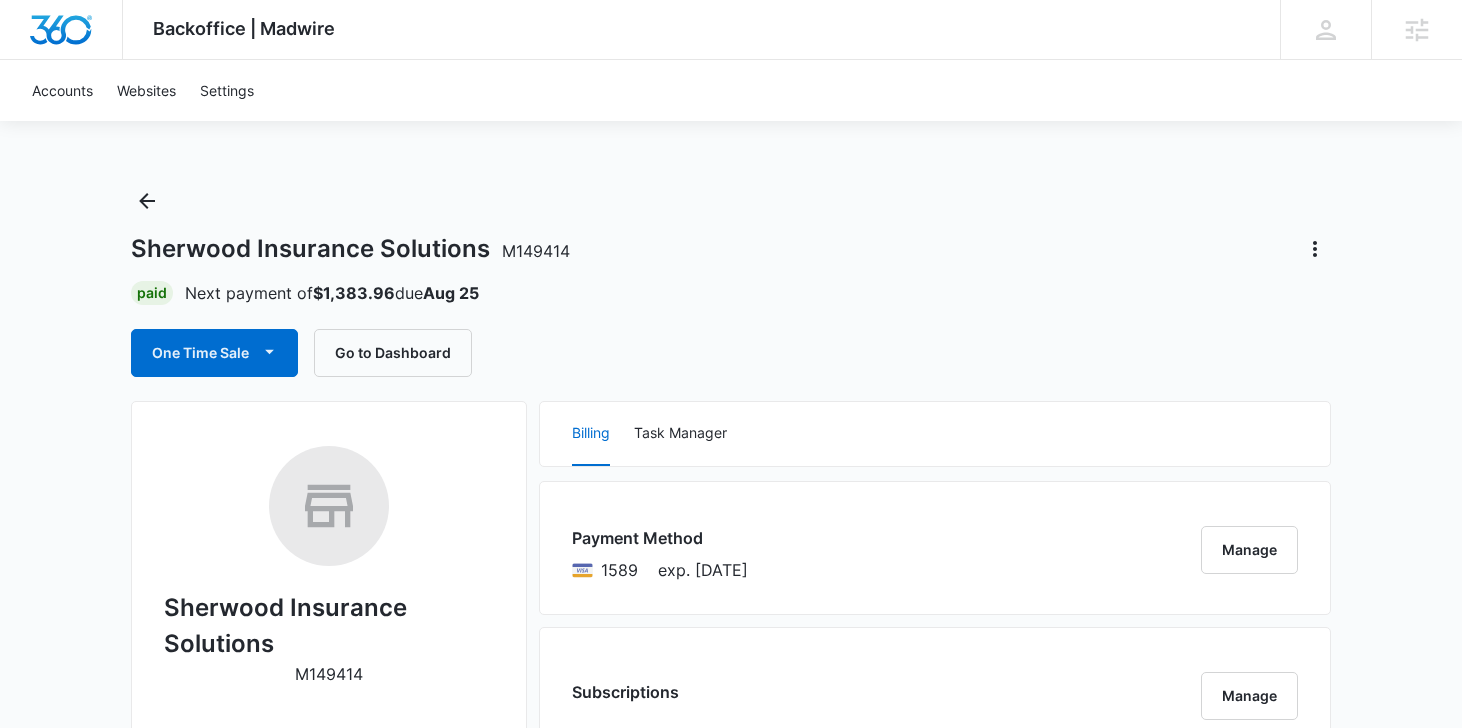 scroll, scrollTop: 0, scrollLeft: 0, axis: both 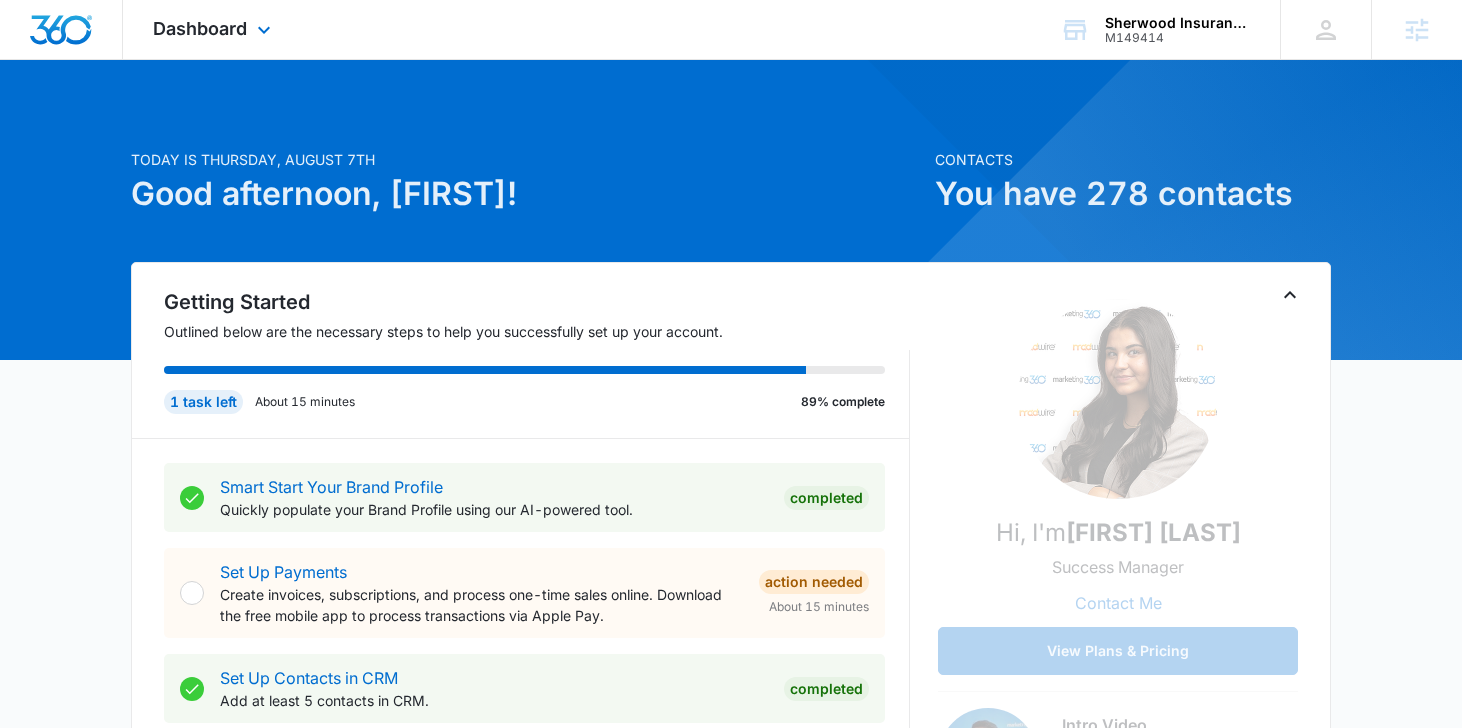 click on "Dashboard Apps Reputation Websites Forms CRM Email Social POS Content Ads Intelligence Files Brand Settings" at bounding box center (214, 29) 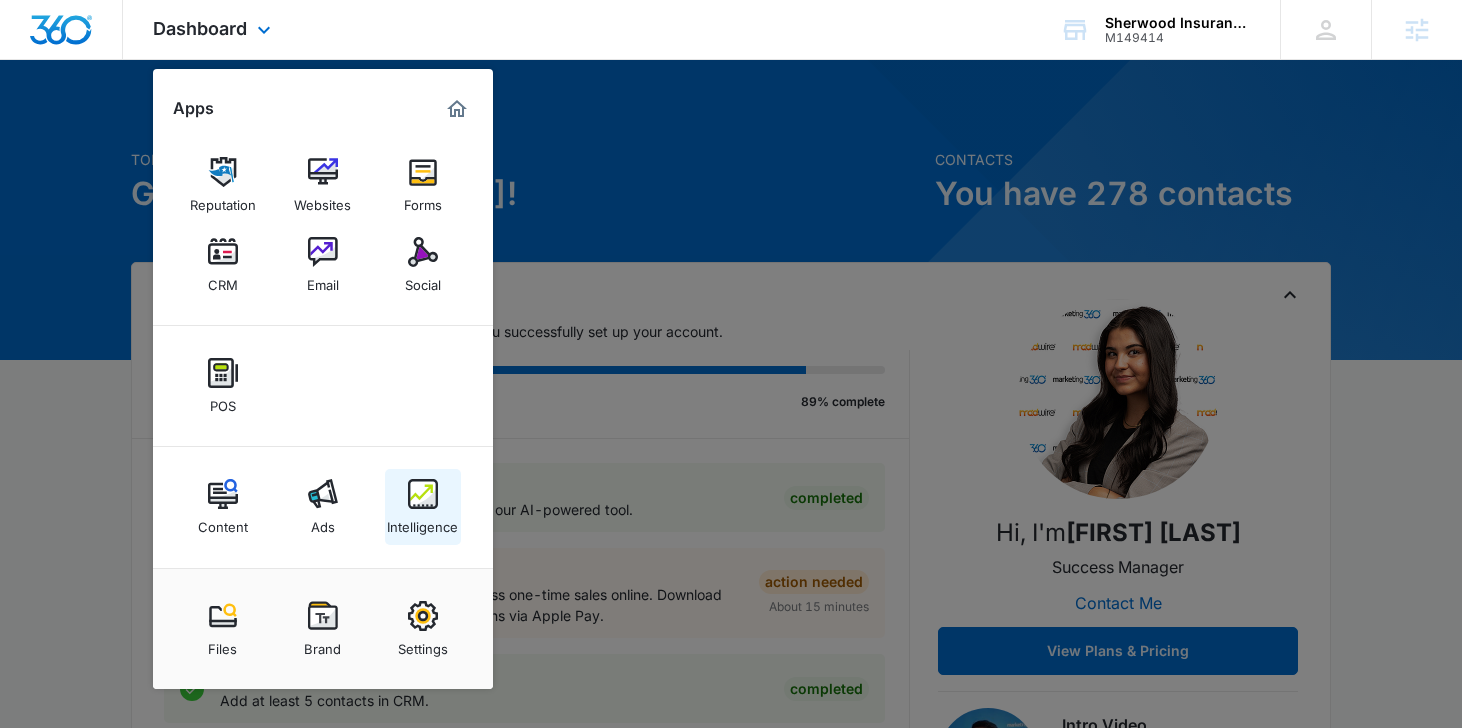 click at bounding box center (423, 494) 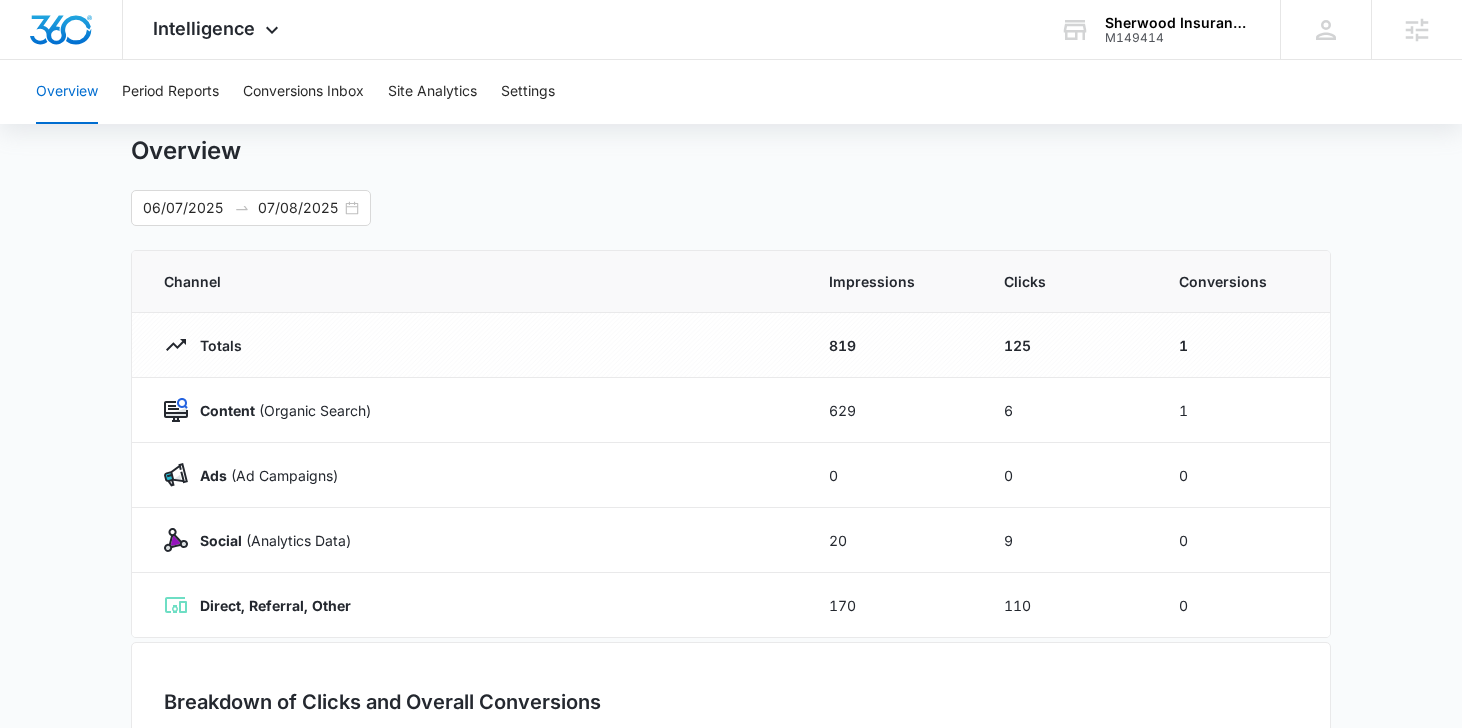 scroll, scrollTop: 0, scrollLeft: 0, axis: both 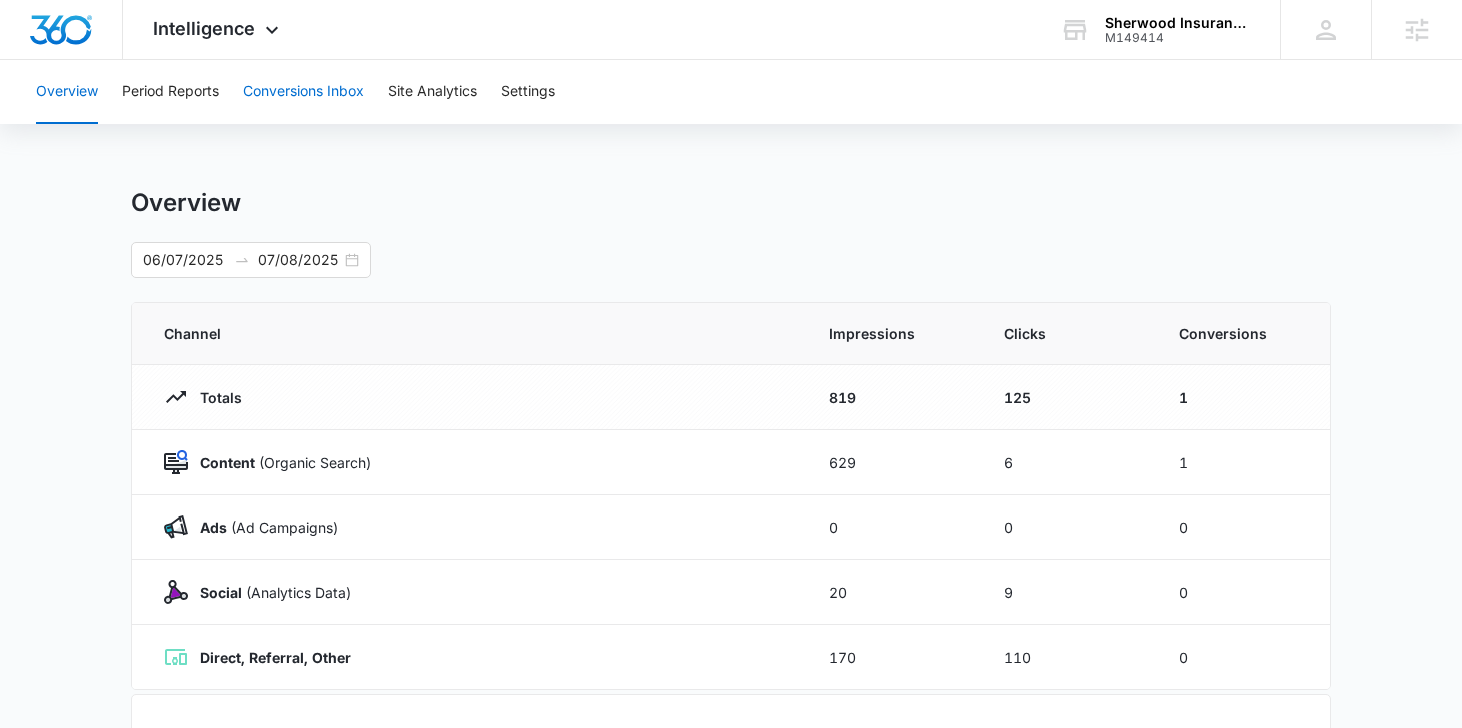 click on "Conversions Inbox" at bounding box center [303, 92] 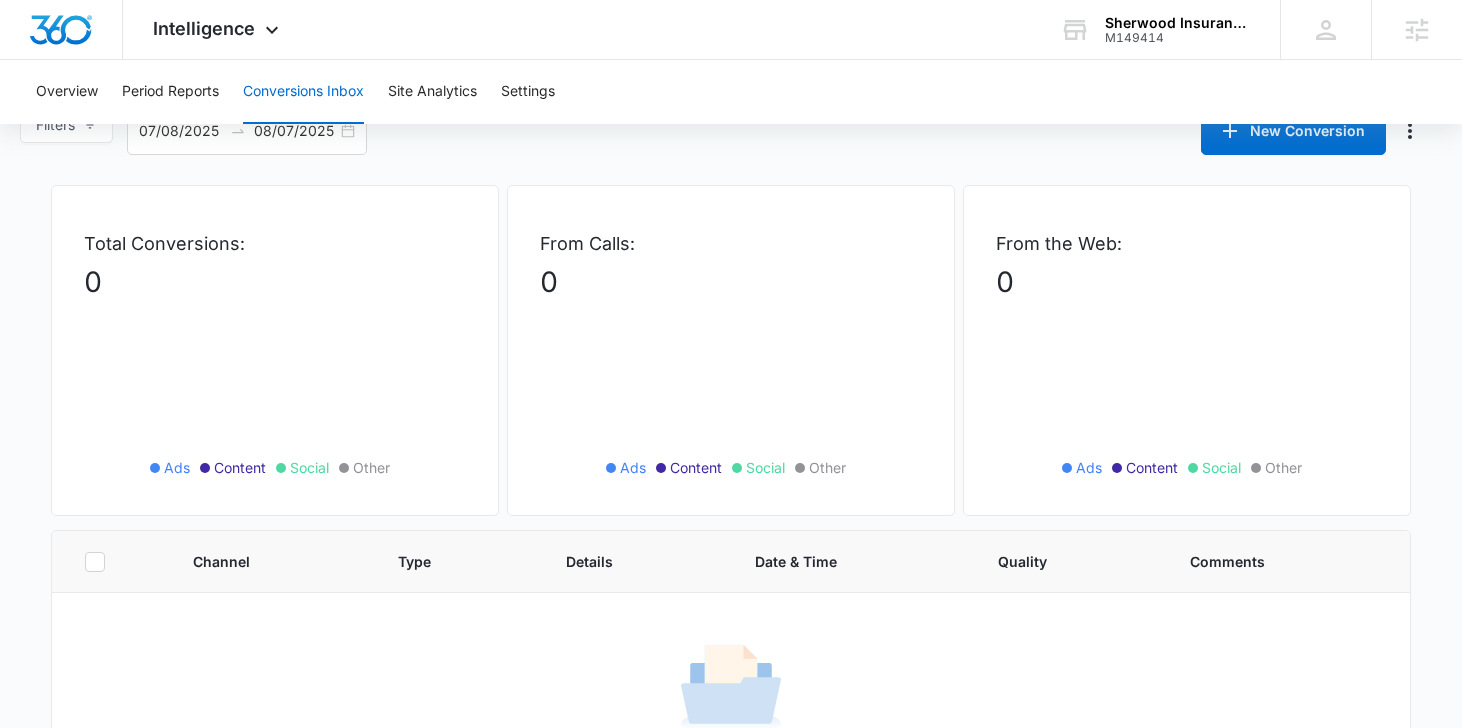 scroll, scrollTop: 0, scrollLeft: 0, axis: both 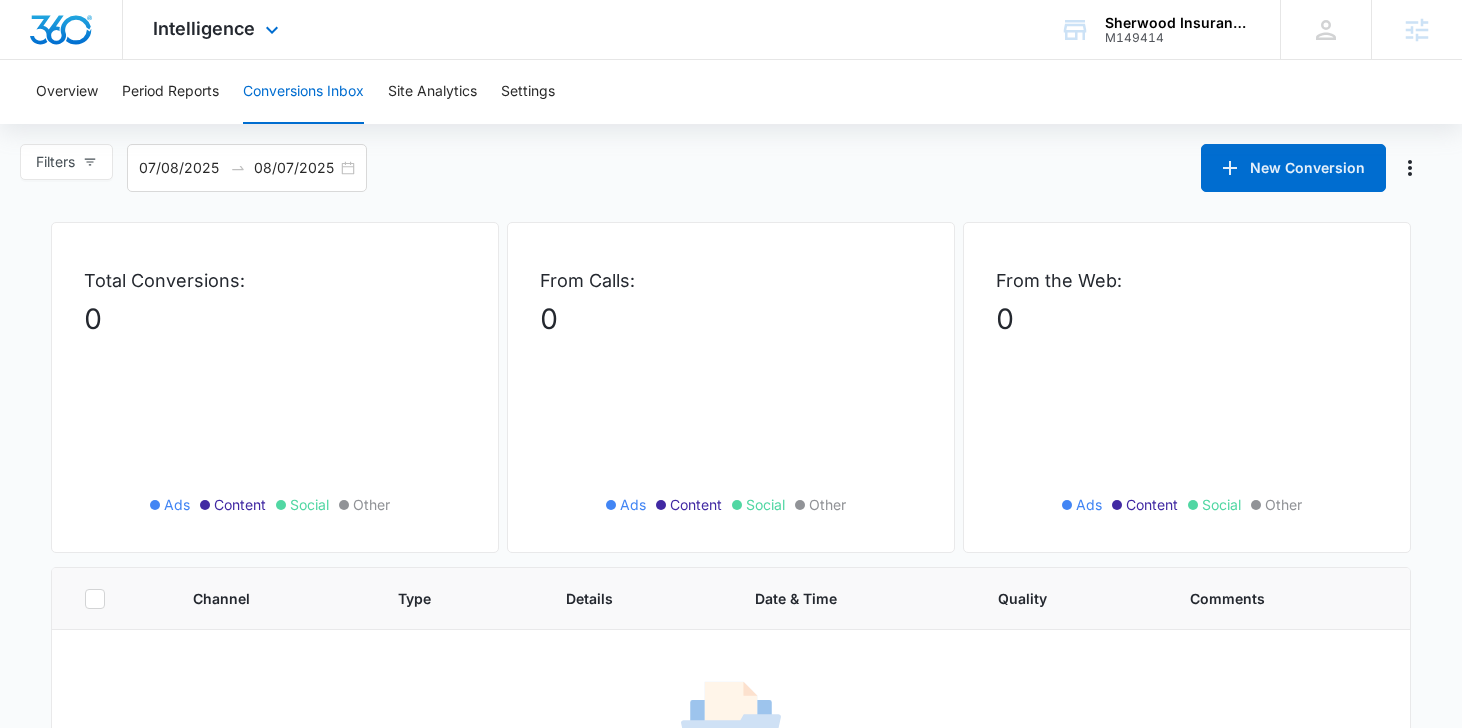 click on "Intelligence Apps Reputation Websites Forms CRM Email Social POS Content Ads Intelligence Files Brand Settings" at bounding box center (218, 29) 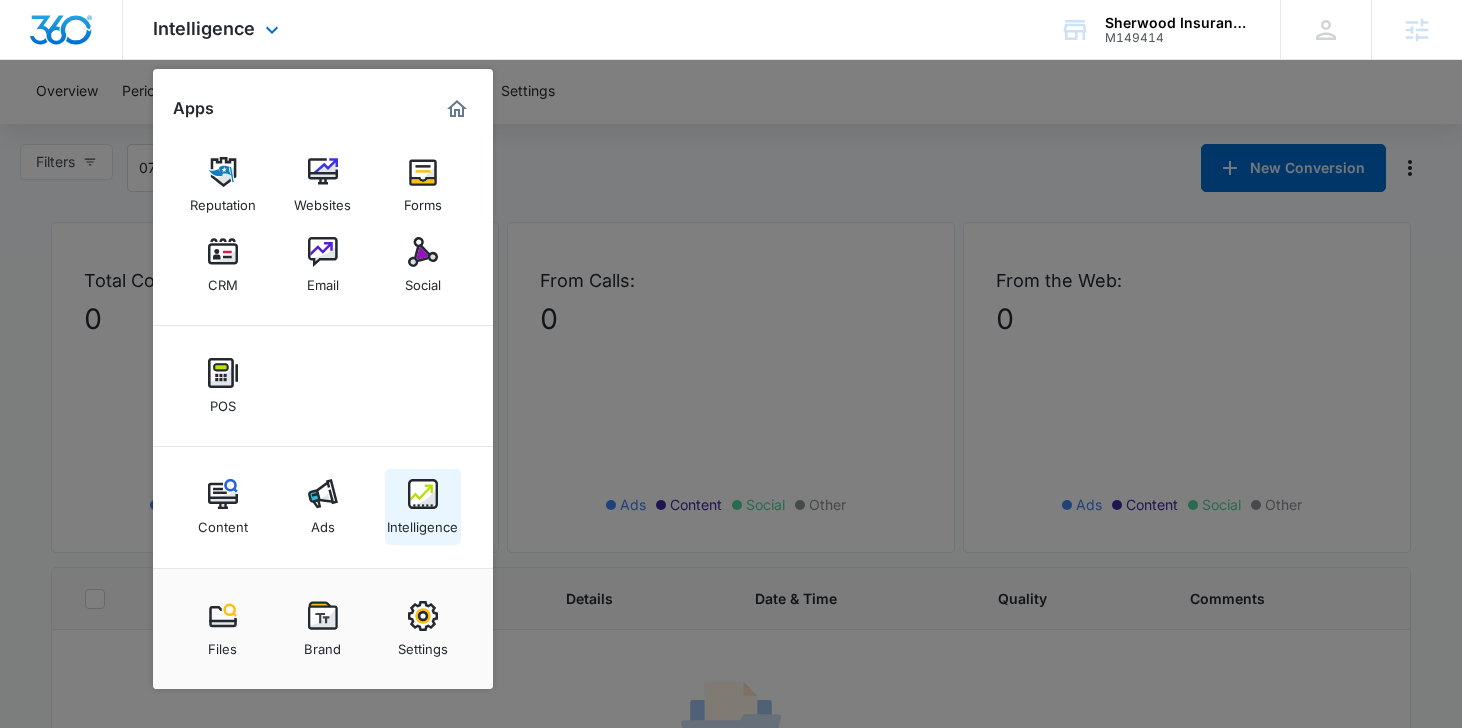click at bounding box center (423, 494) 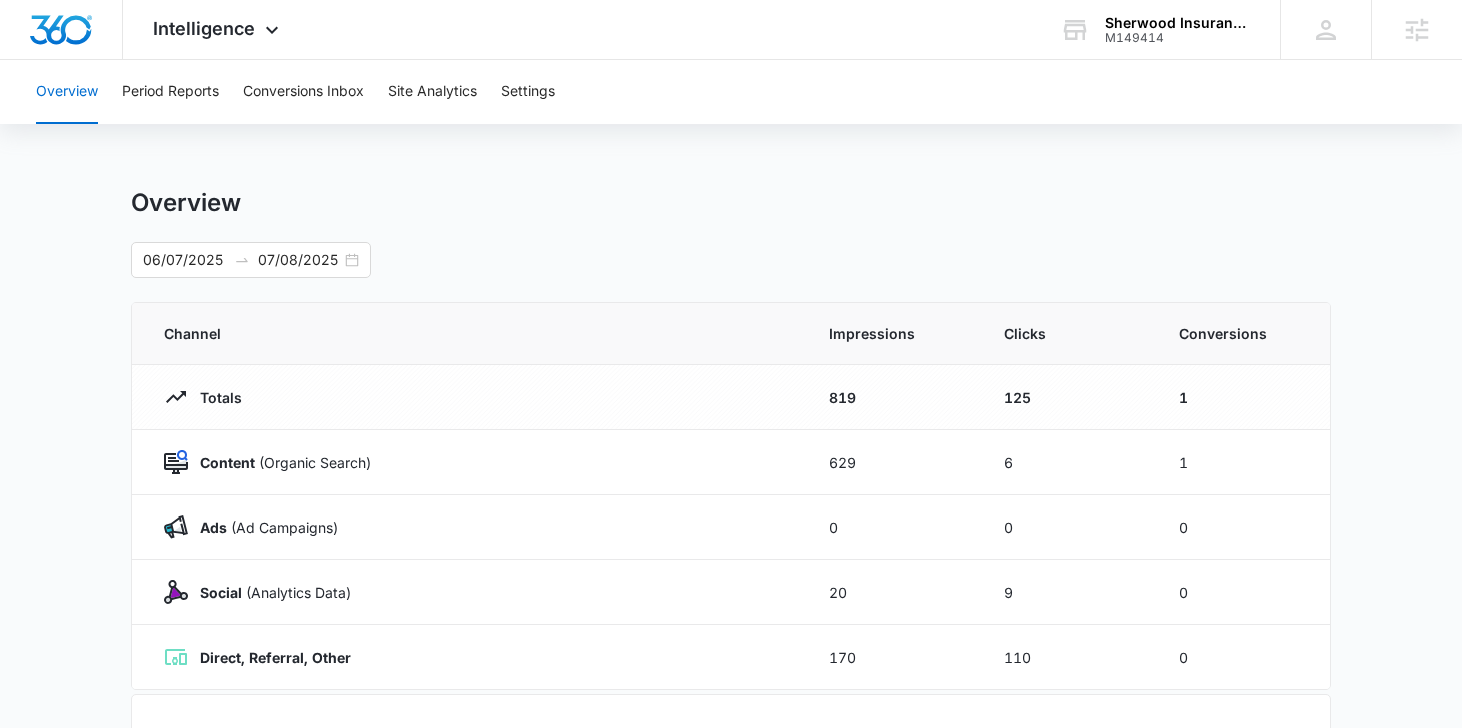 scroll, scrollTop: 172, scrollLeft: 0, axis: vertical 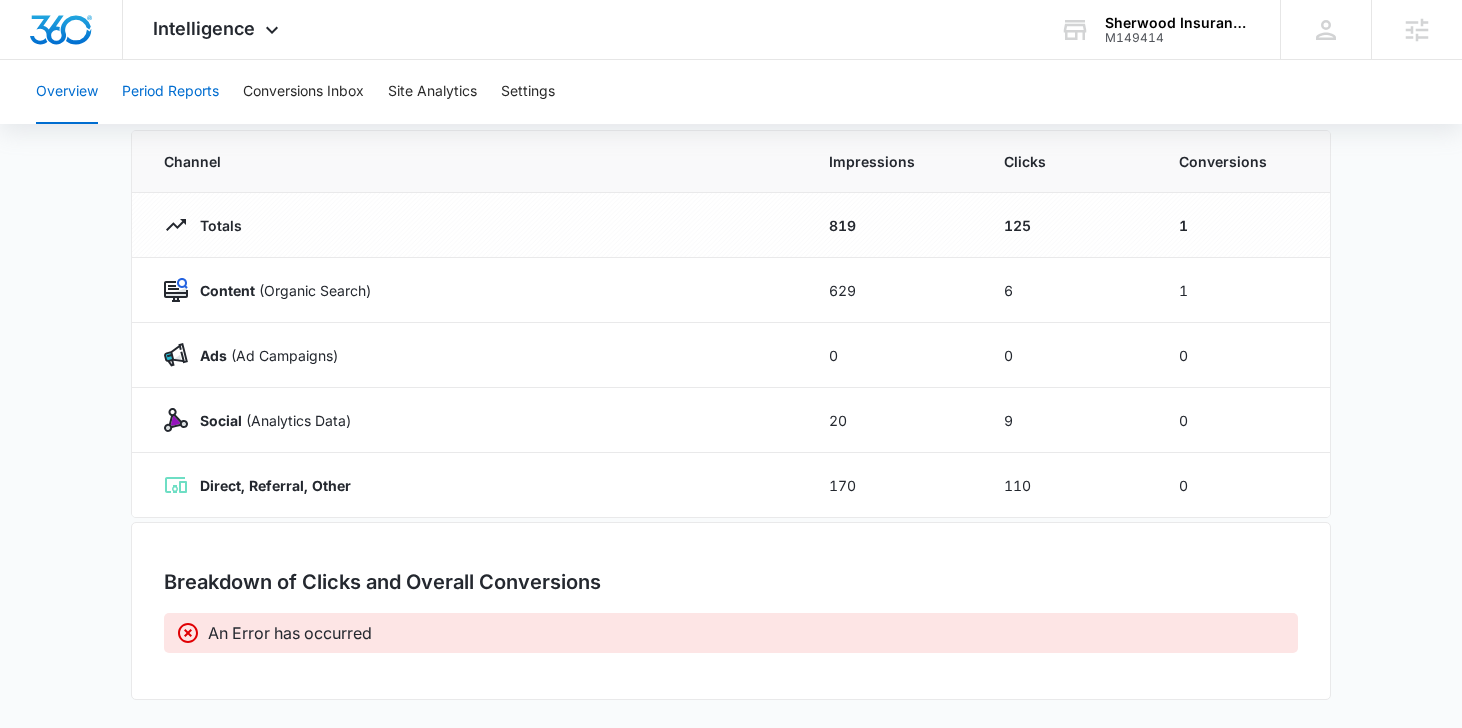 click on "Period Reports" at bounding box center [170, 92] 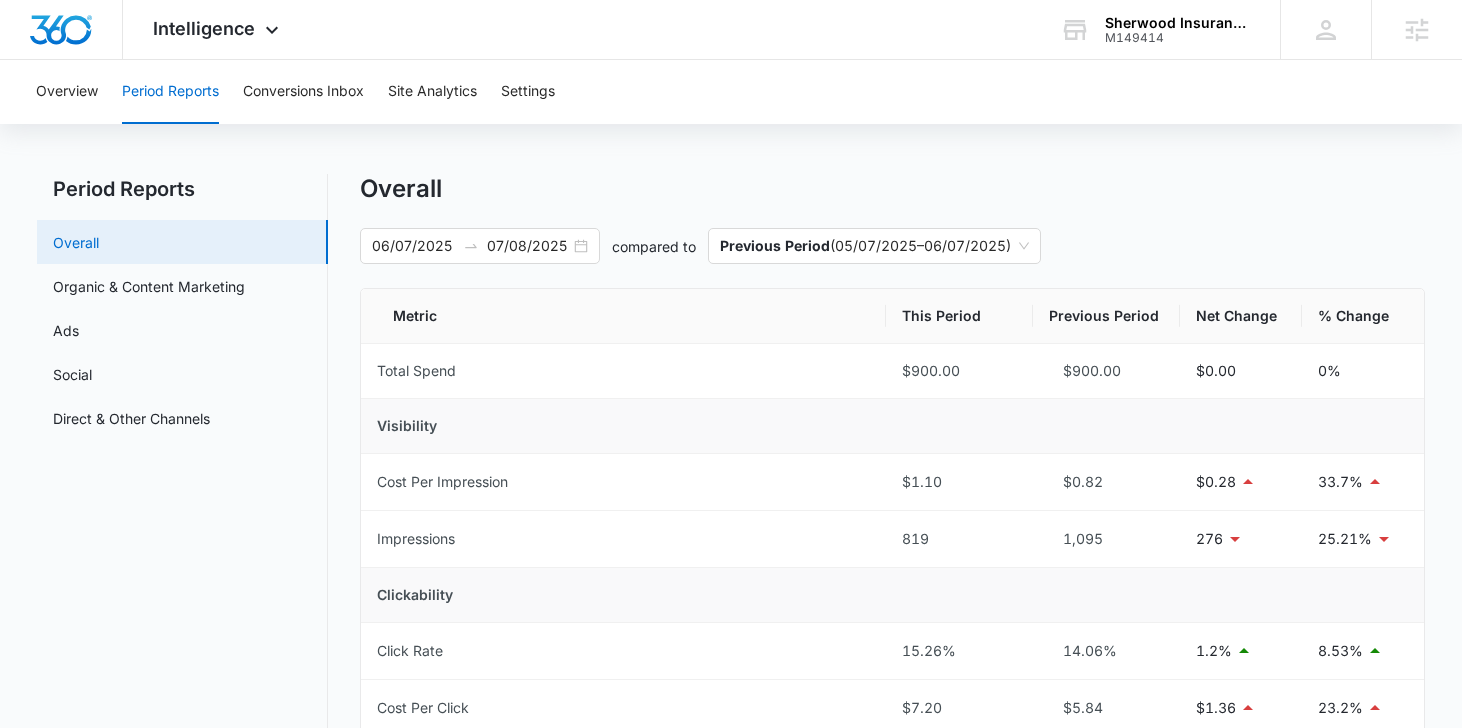 scroll, scrollTop: 0, scrollLeft: 0, axis: both 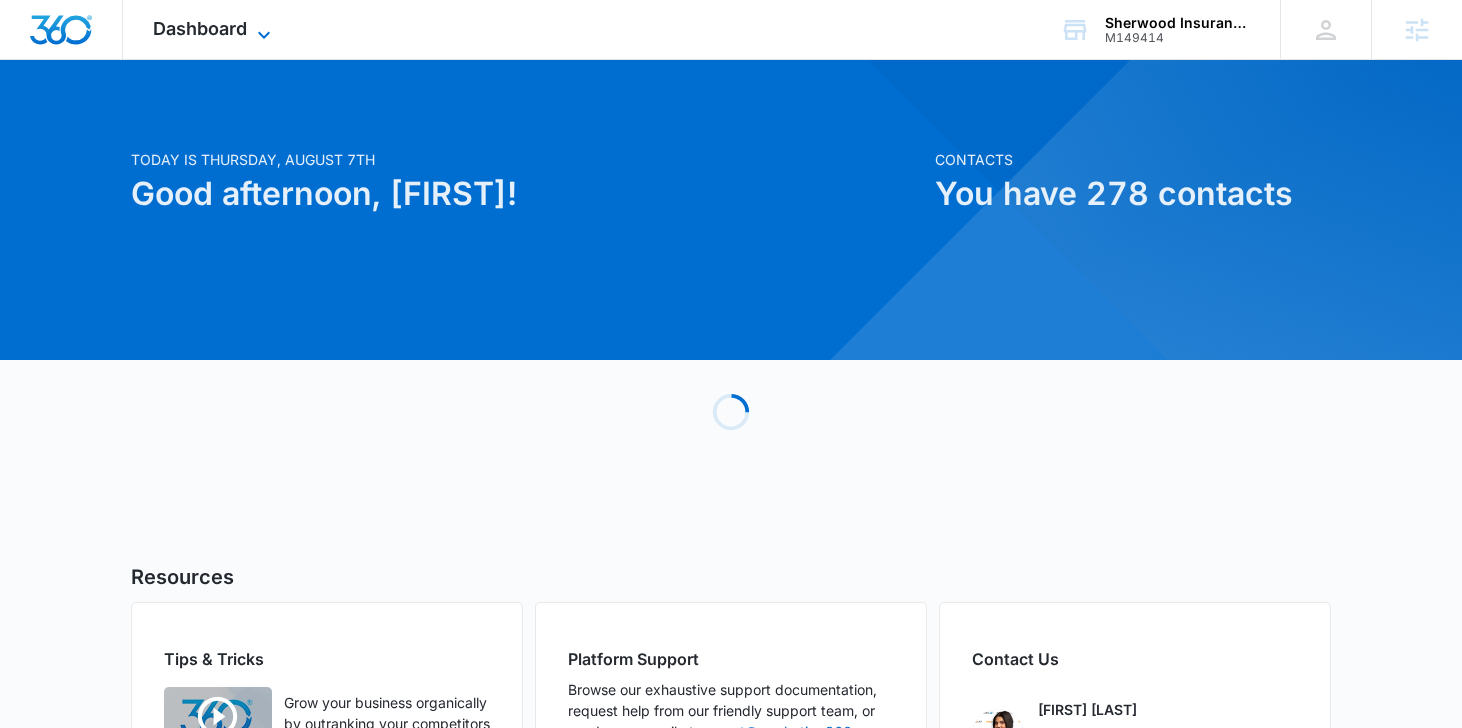click 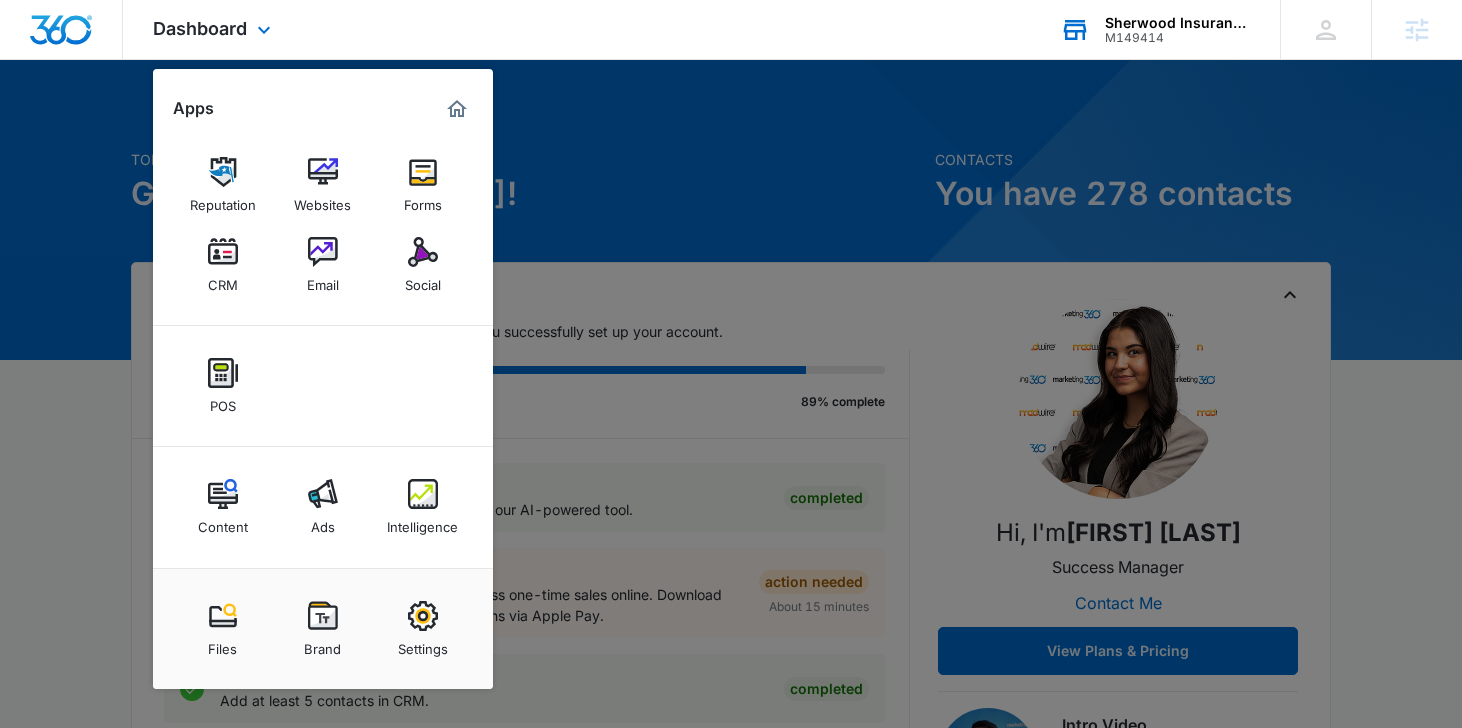 click on "Sherwood Insurance Solutions M149414 Your Accounts View All" at bounding box center (1155, 29) 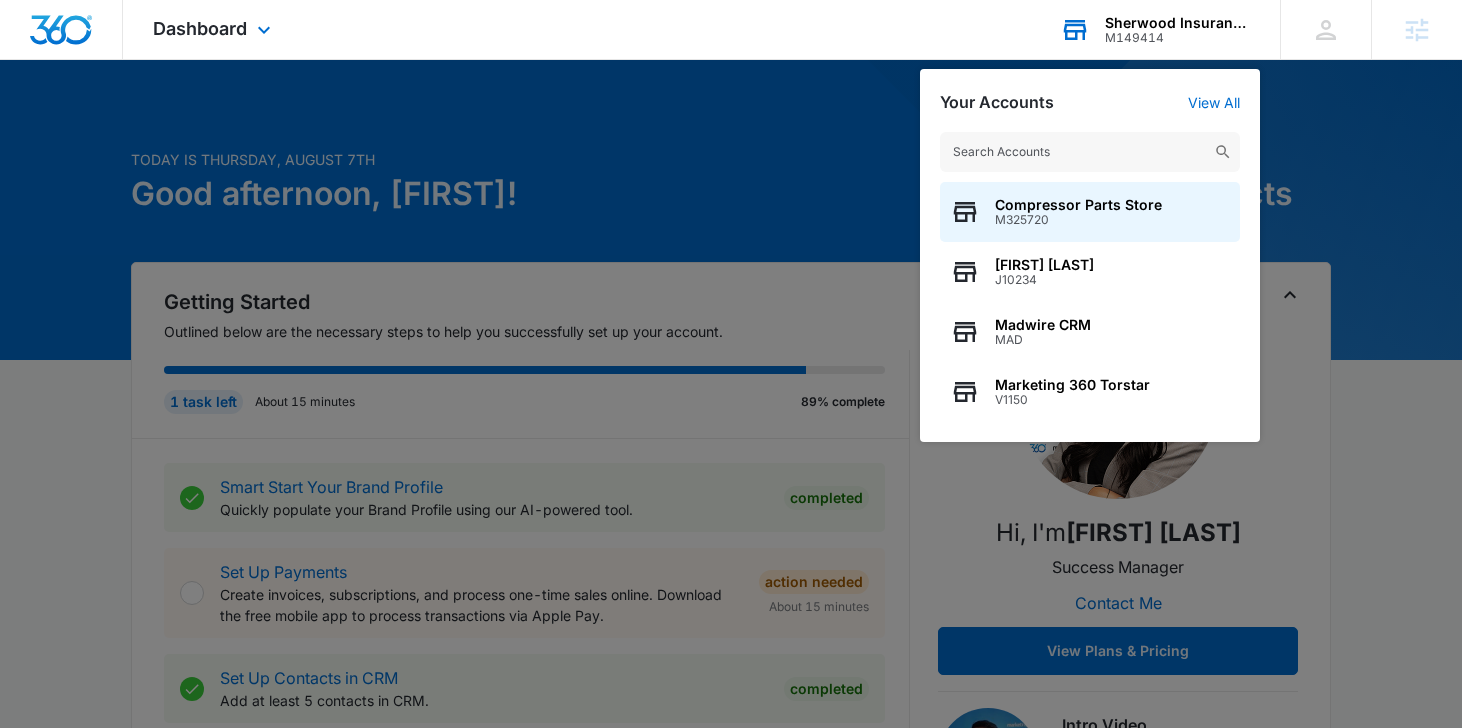click at bounding box center [1090, 152] 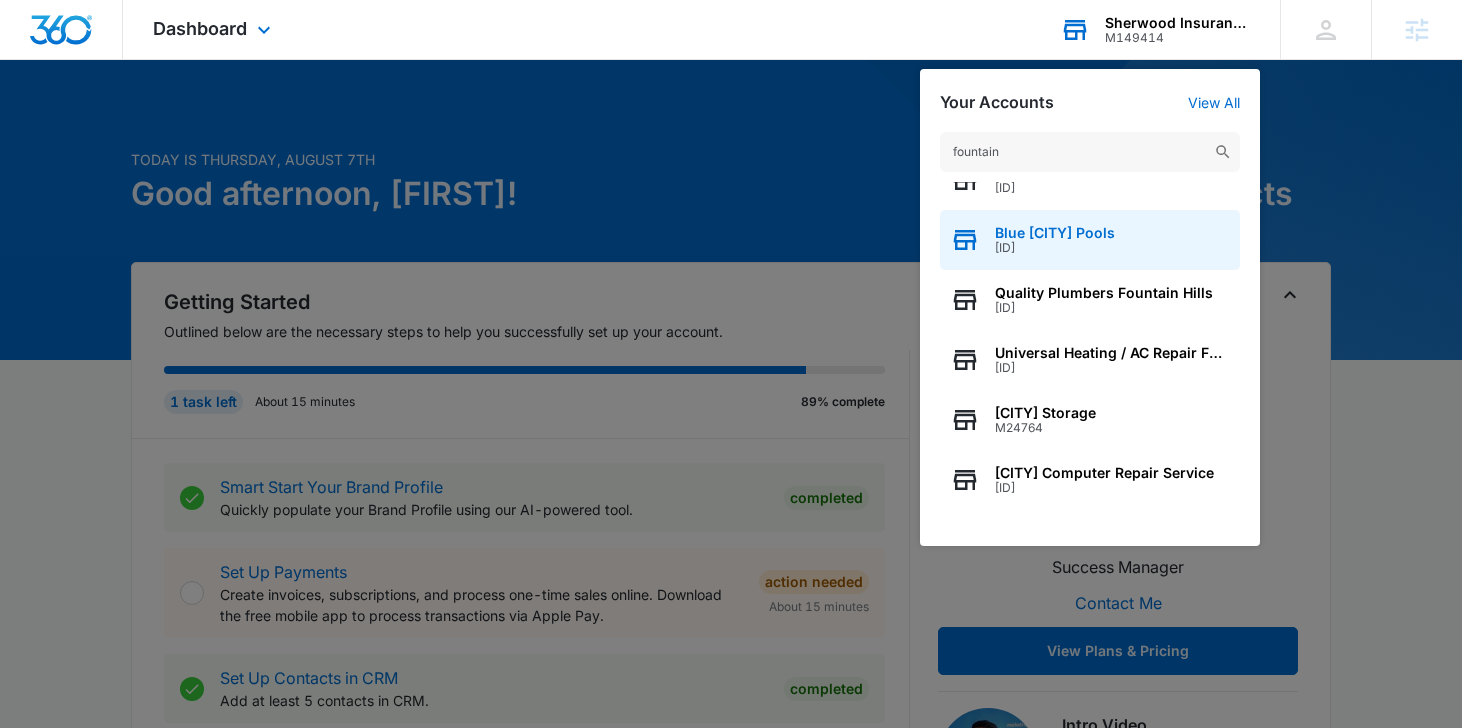 scroll, scrollTop: 0, scrollLeft: 0, axis: both 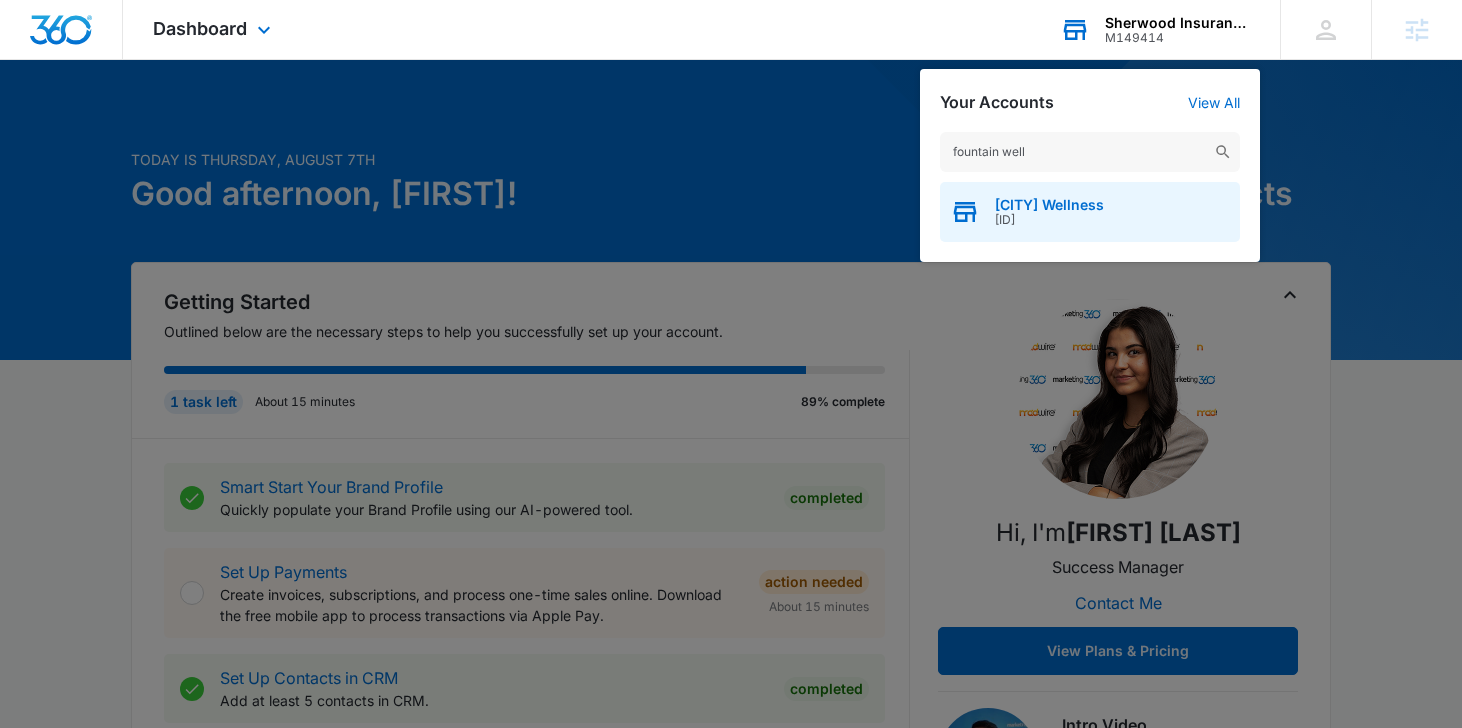 type on "fountain well" 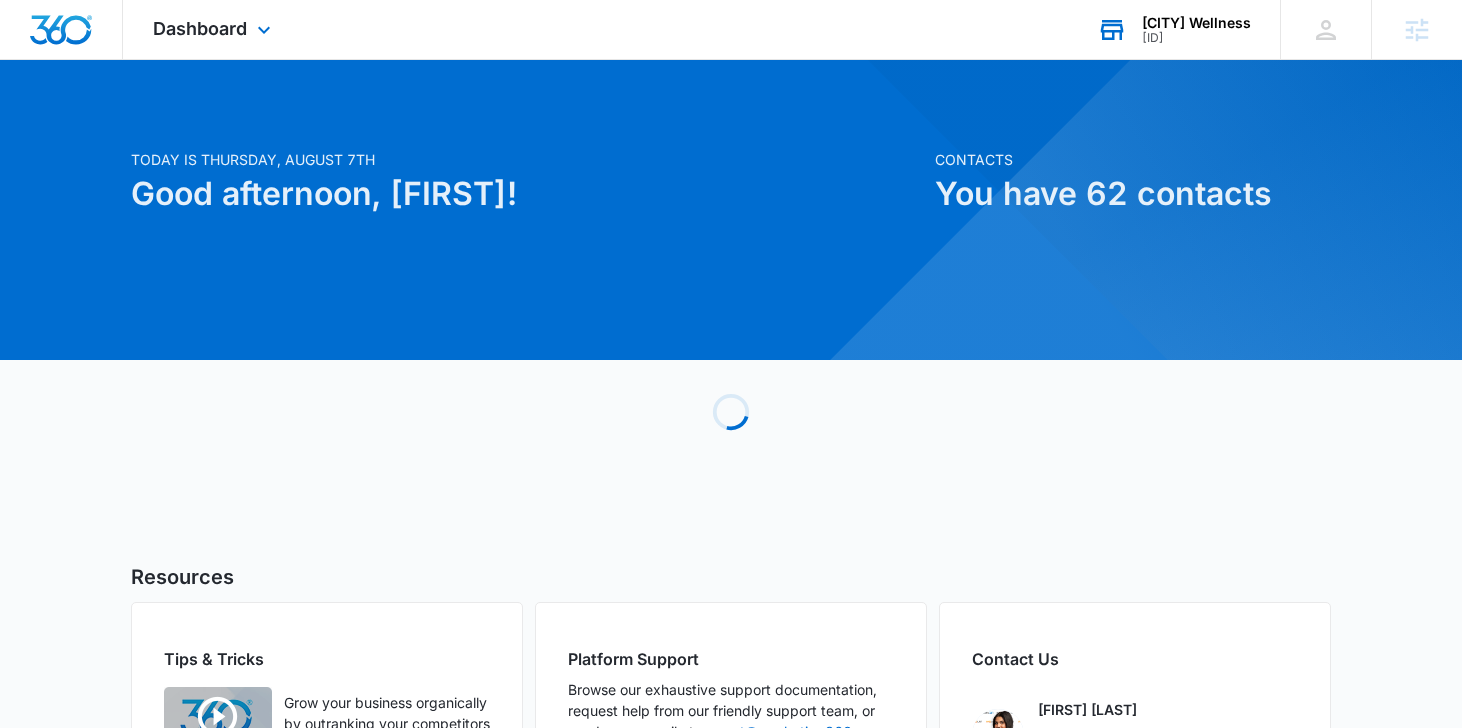 click on "Dashboard Apps Reputation Websites Forms CRM Email Social Payments POS Content Ads Intelligence Files Brand Settings" at bounding box center (214, 29) 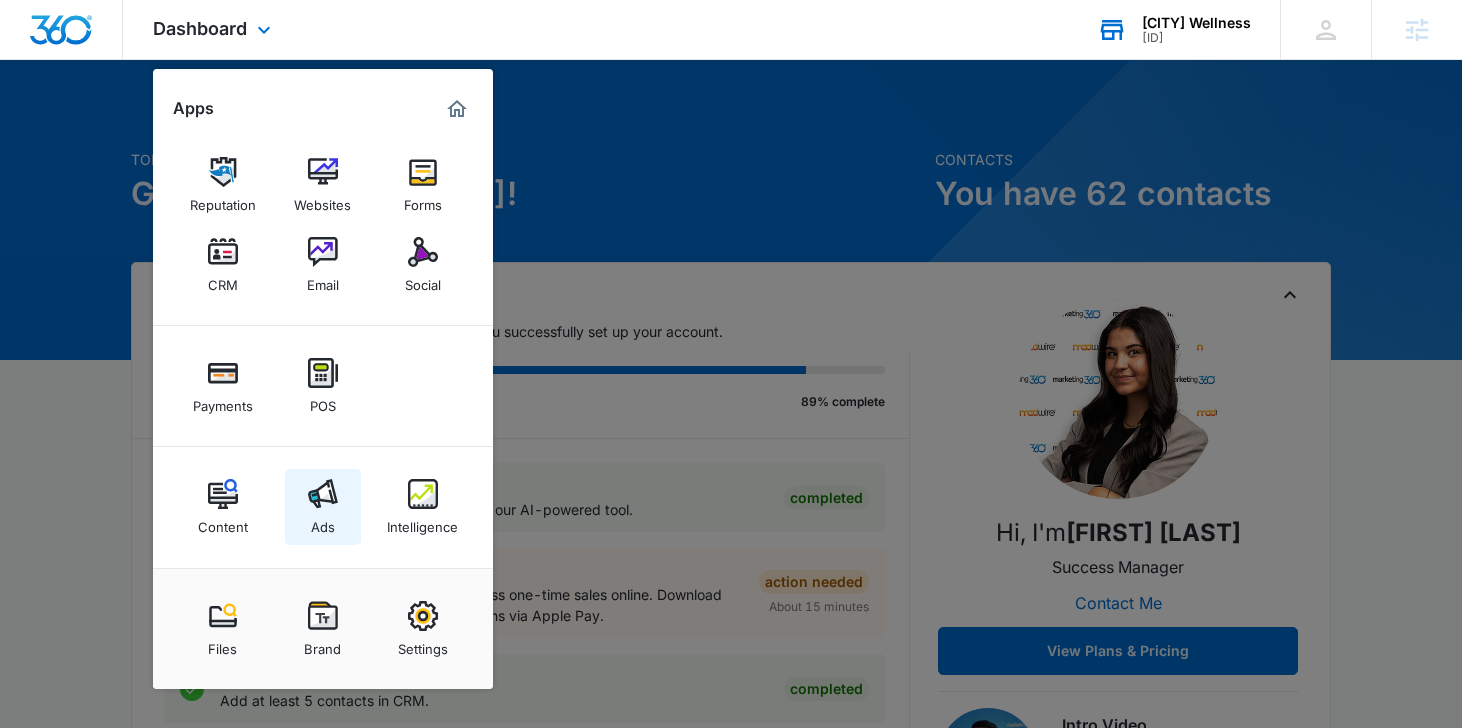 click at bounding box center (323, 494) 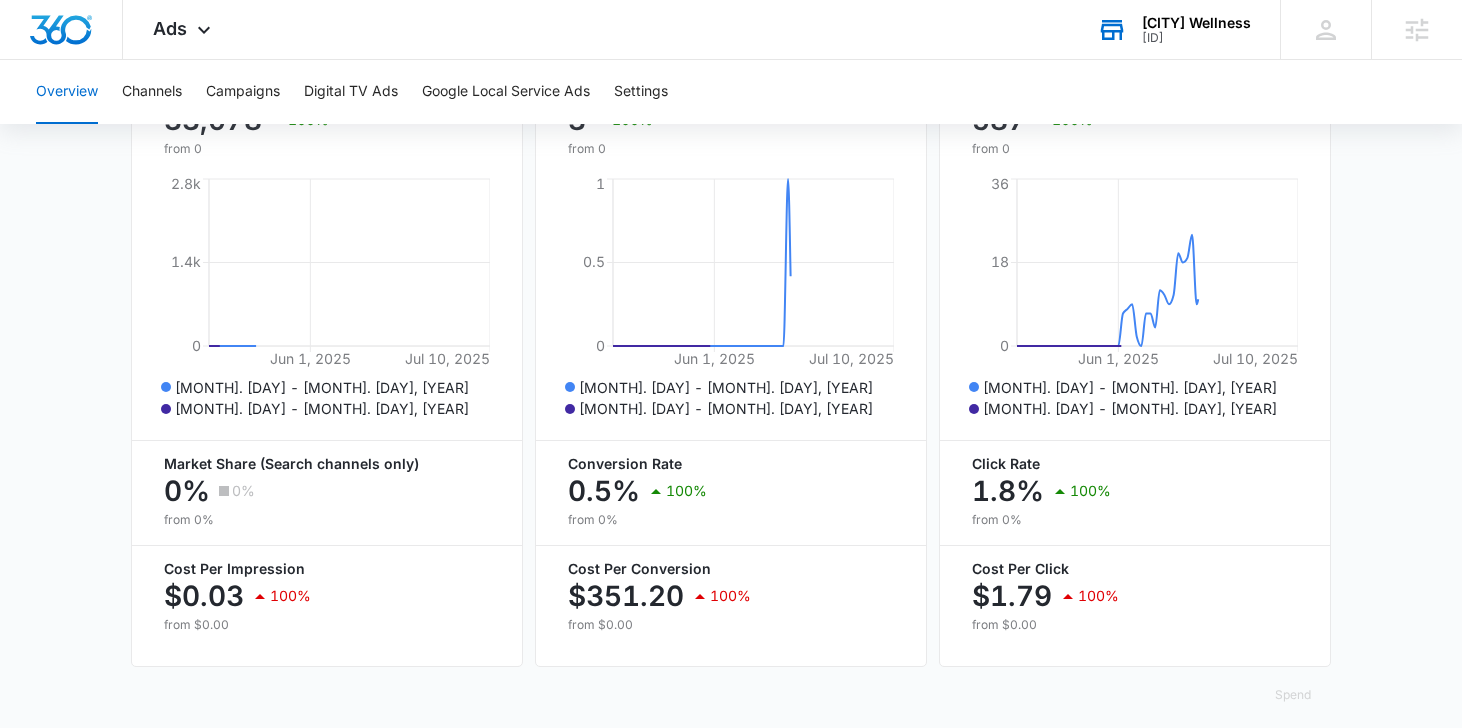 scroll, scrollTop: 895, scrollLeft: 0, axis: vertical 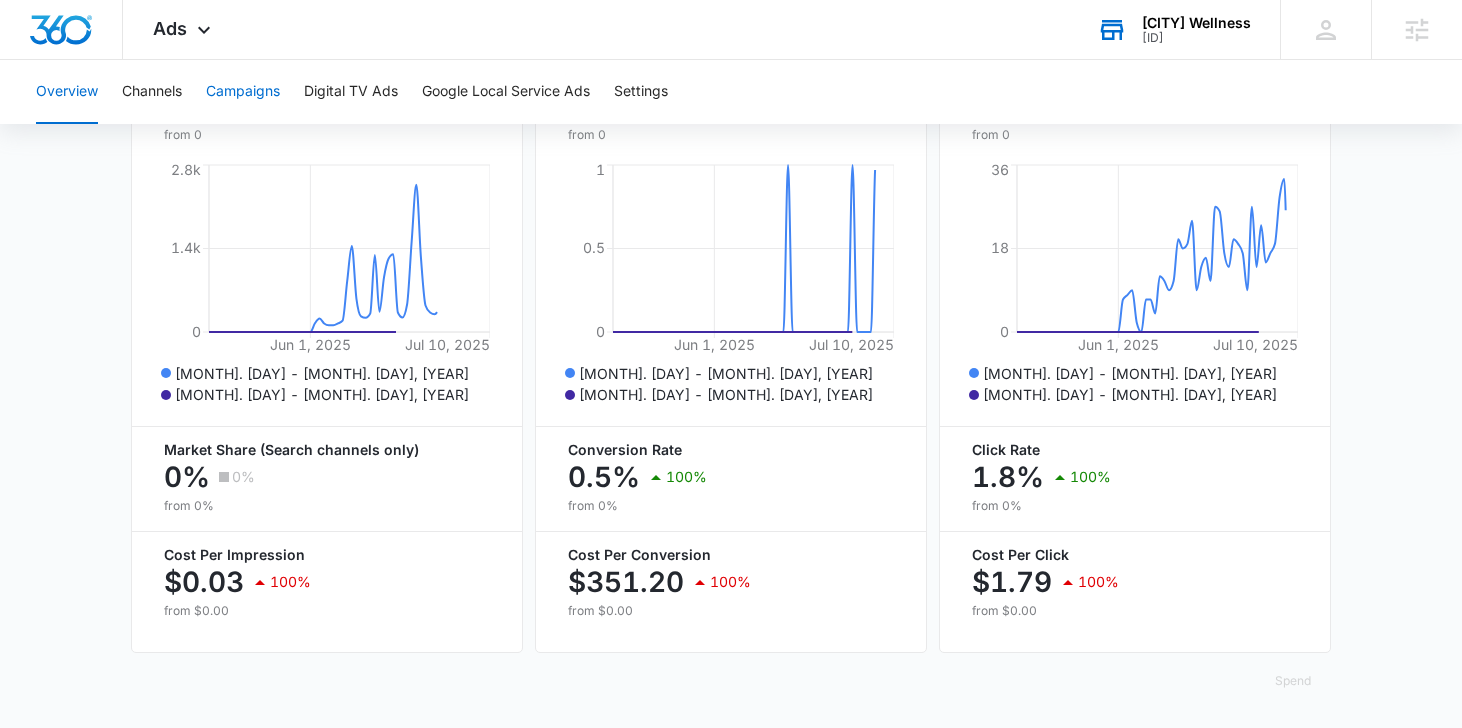 click on "Campaigns" at bounding box center [243, 92] 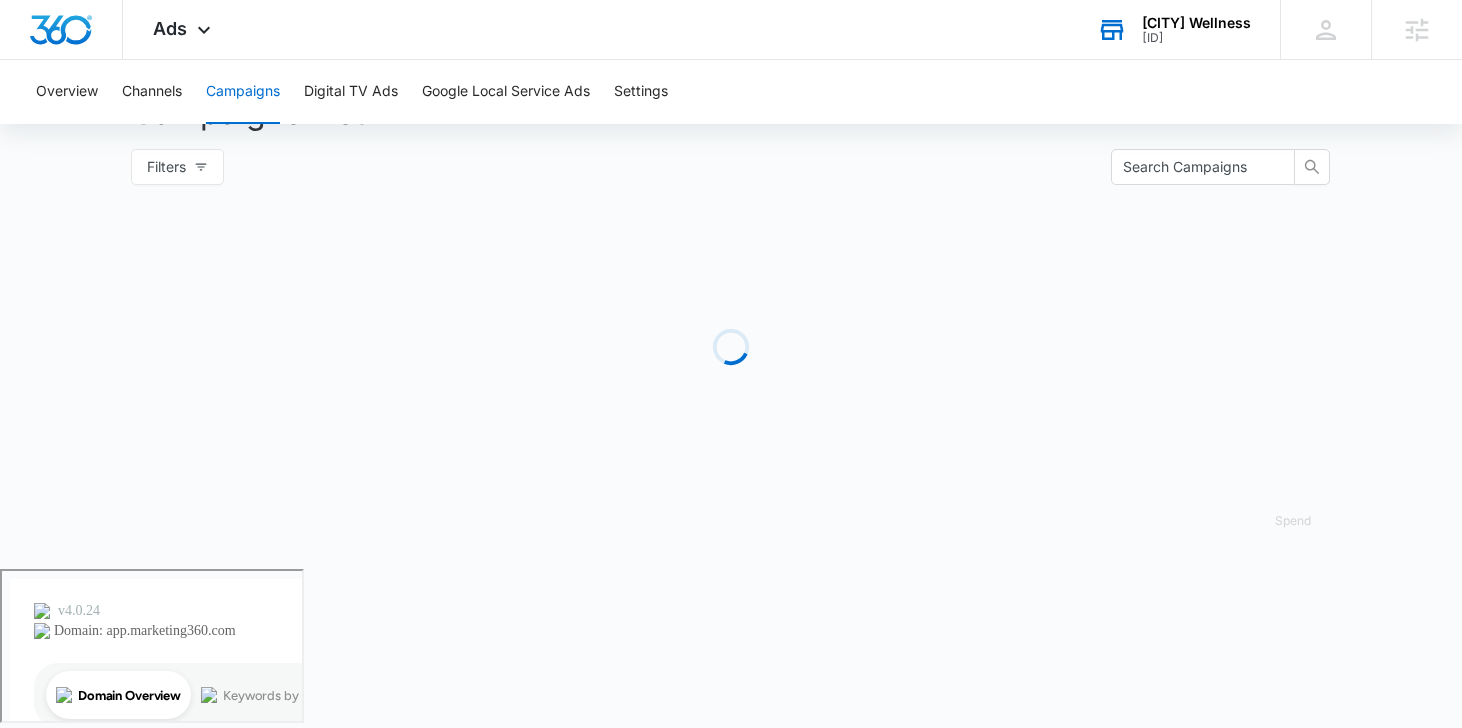 scroll, scrollTop: 0, scrollLeft: 0, axis: both 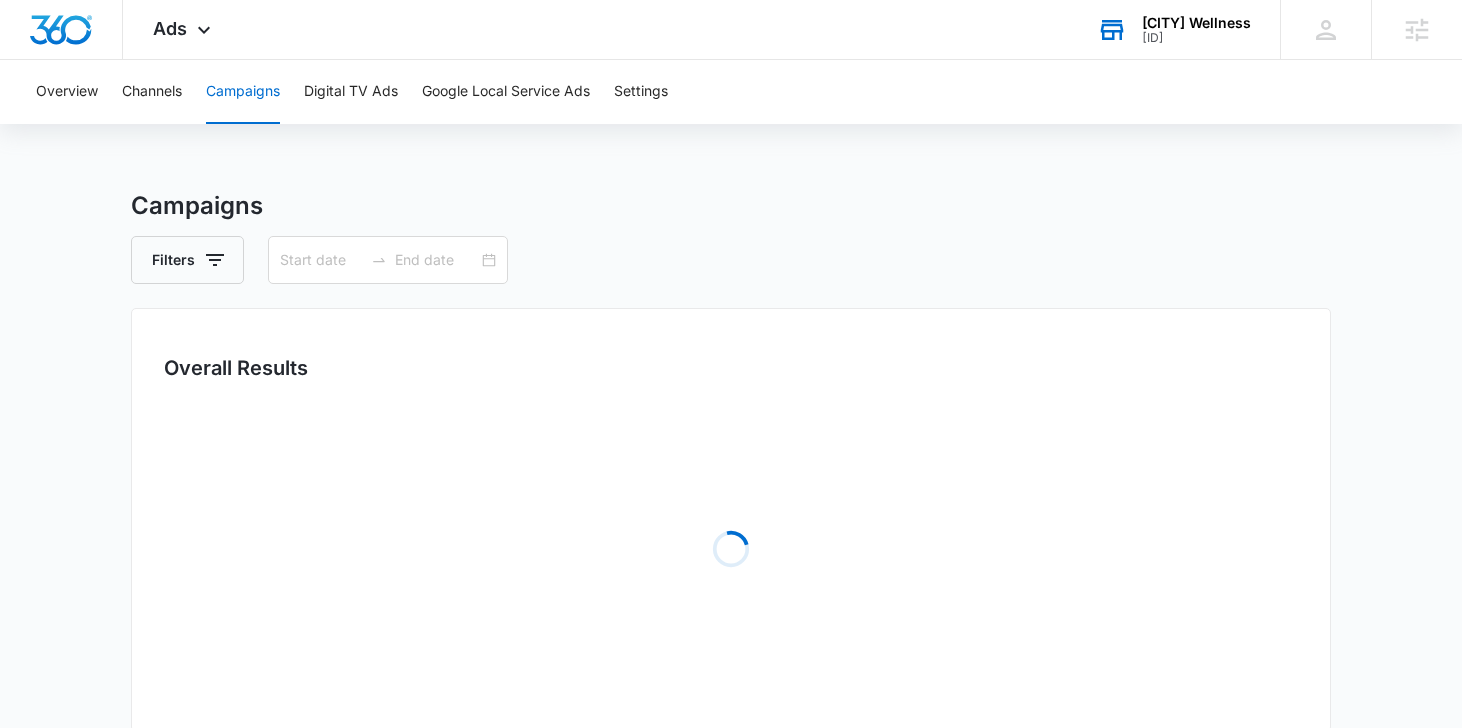 type on "05/10/2025" 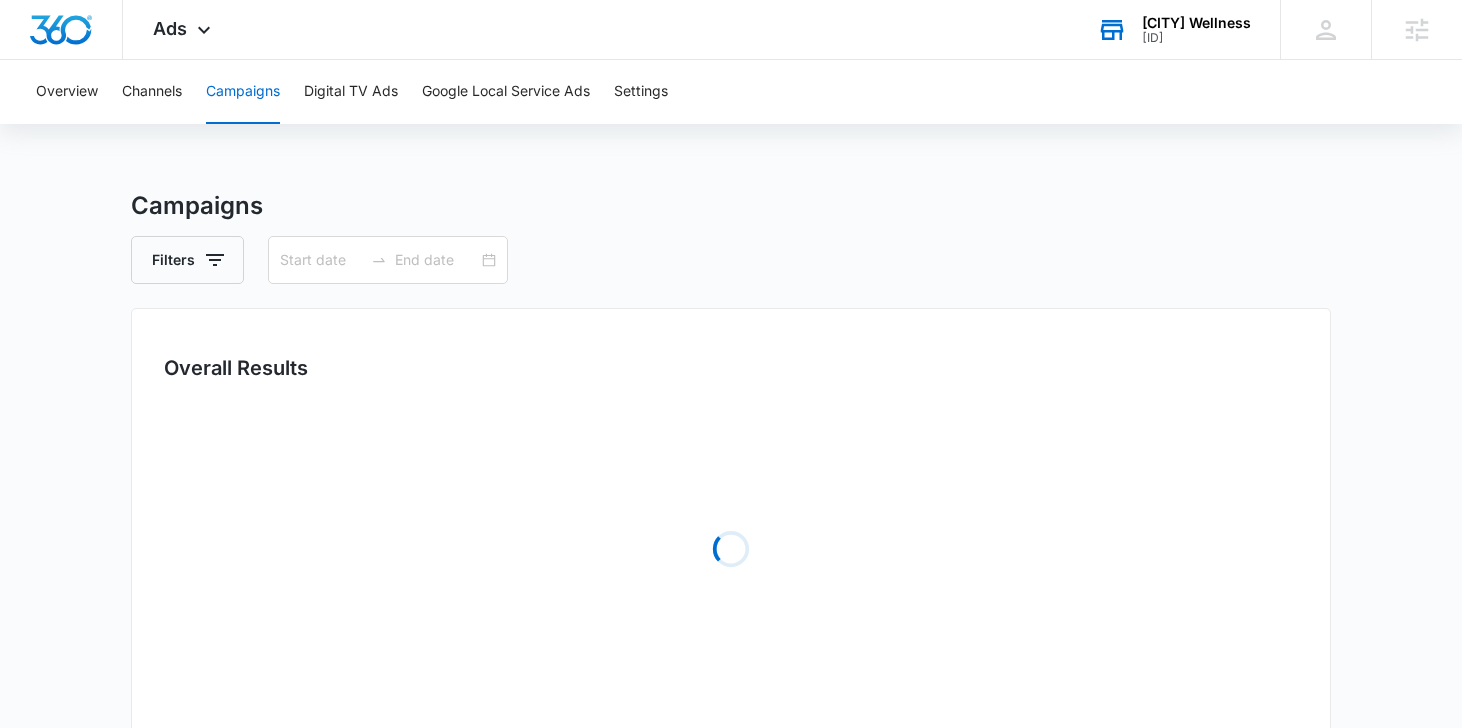 type on "07/10/2025" 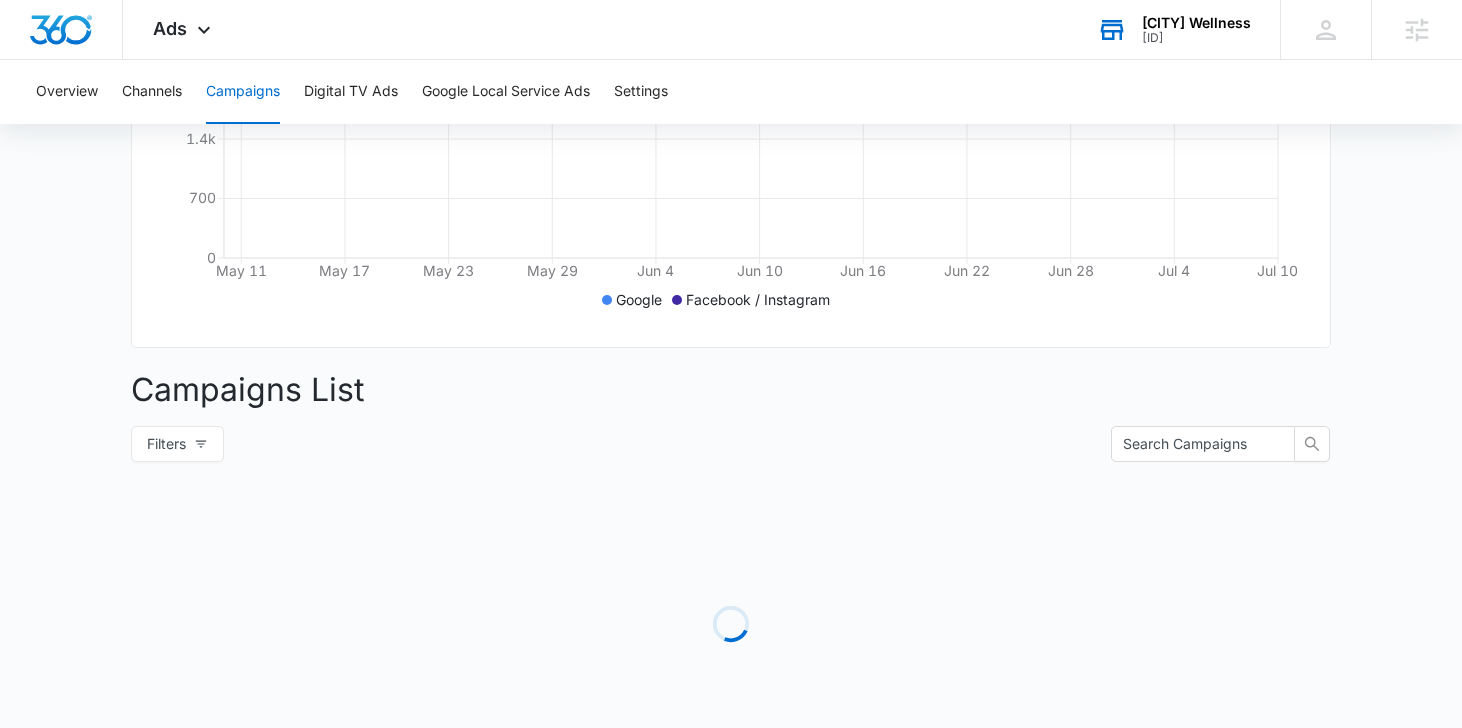 scroll, scrollTop: 885, scrollLeft: 0, axis: vertical 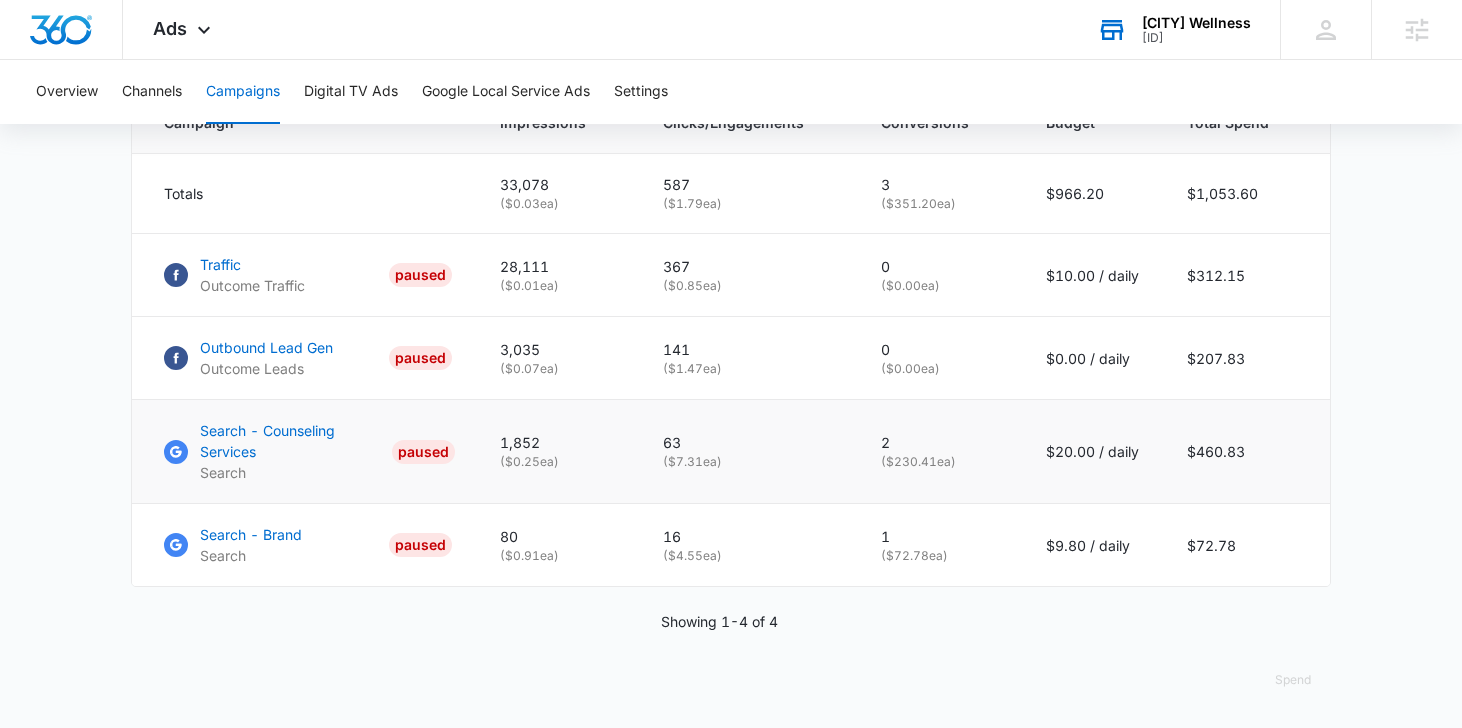 click on "Search - Counseling Services Search PAUSED" at bounding box center [304, 452] 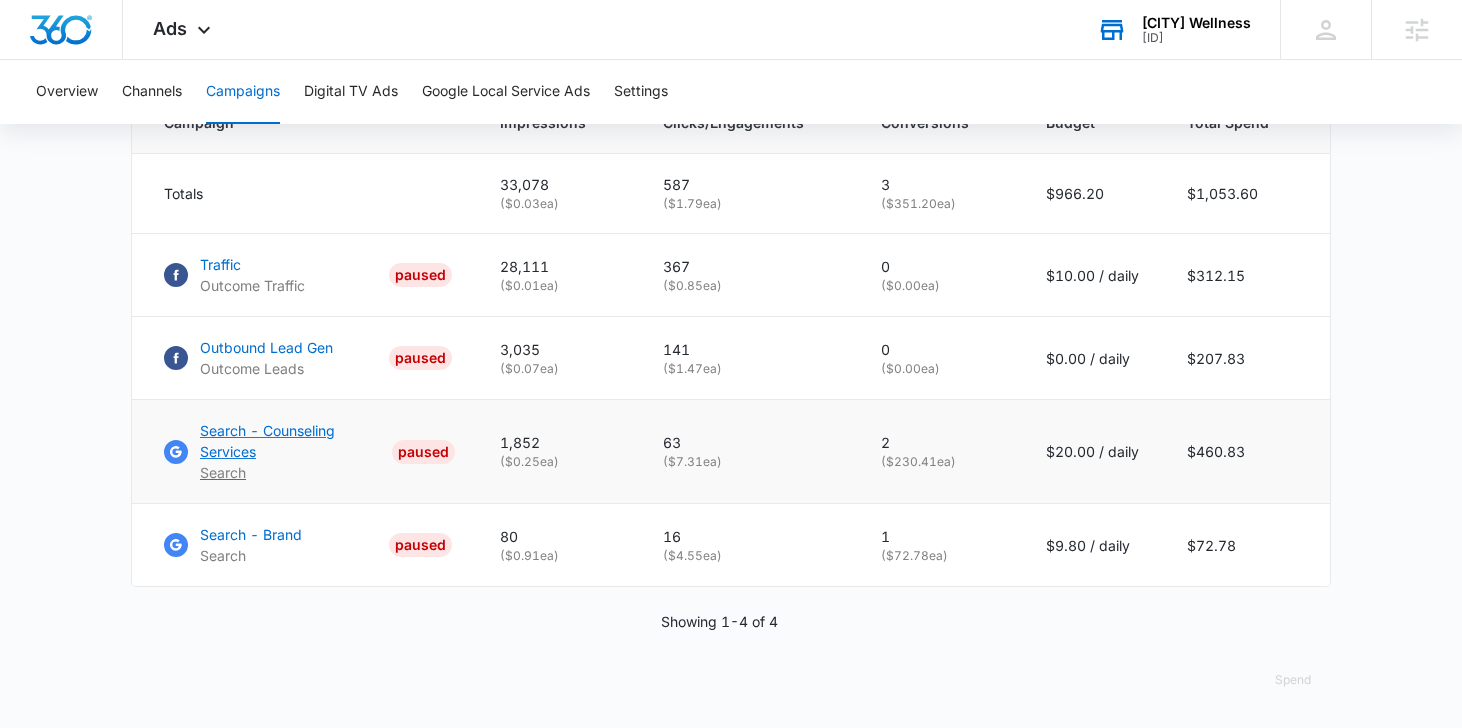 click on "Search - Counseling Services" at bounding box center [292, 441] 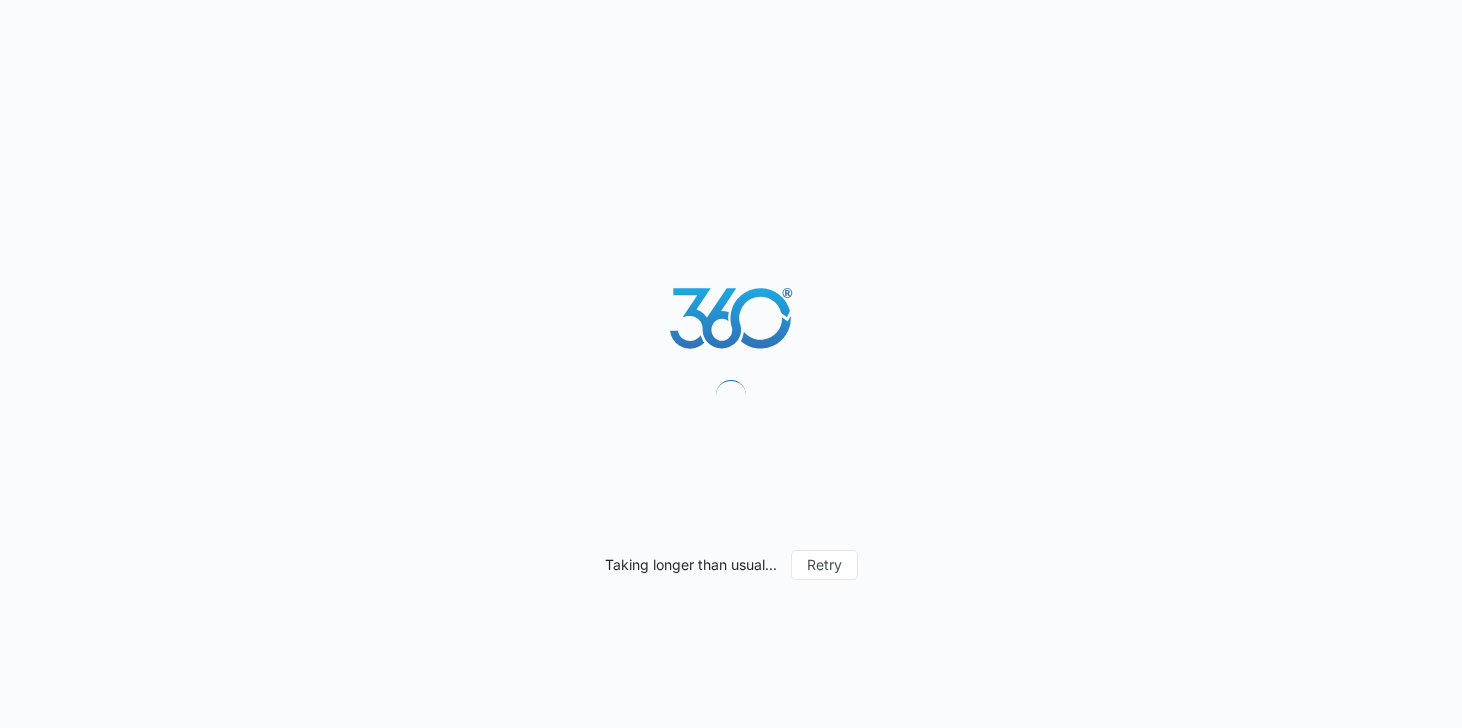 scroll, scrollTop: 0, scrollLeft: 0, axis: both 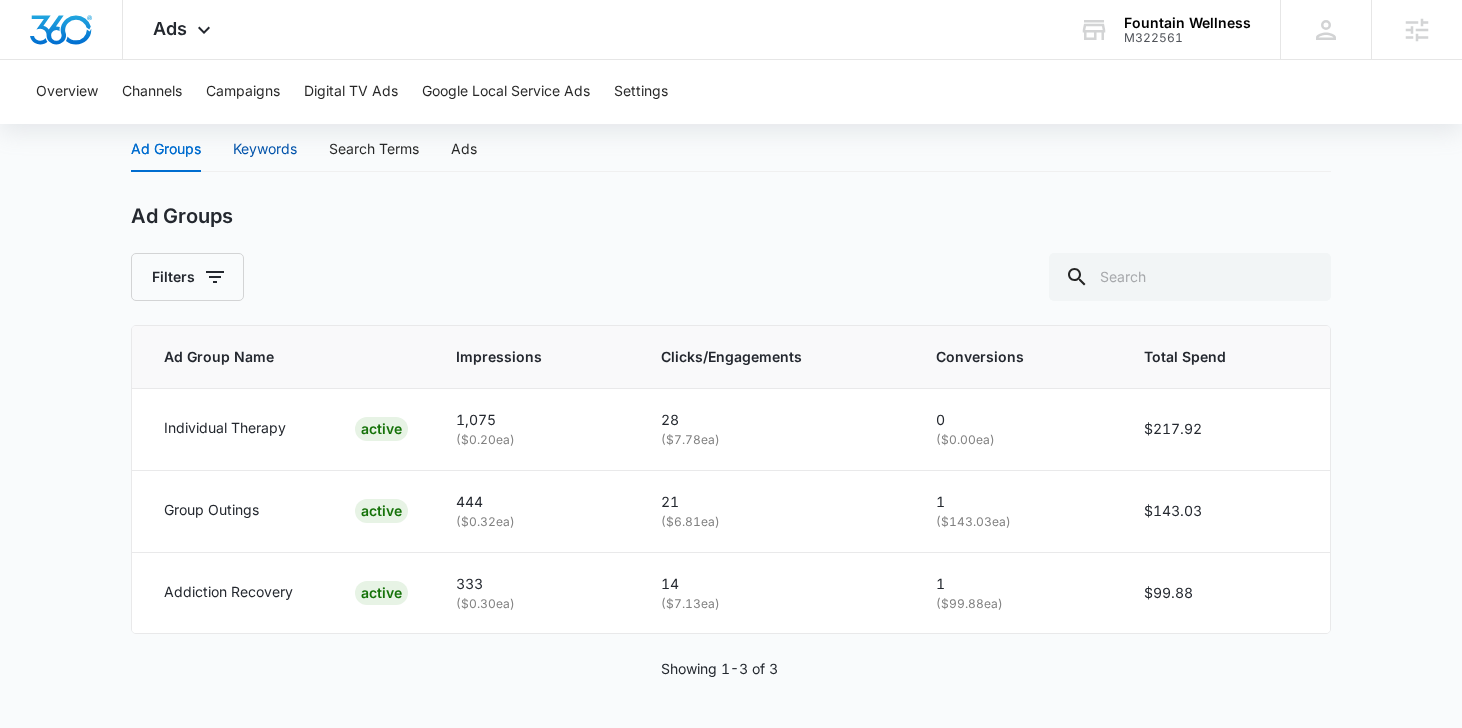 click on "Keywords" at bounding box center [265, 149] 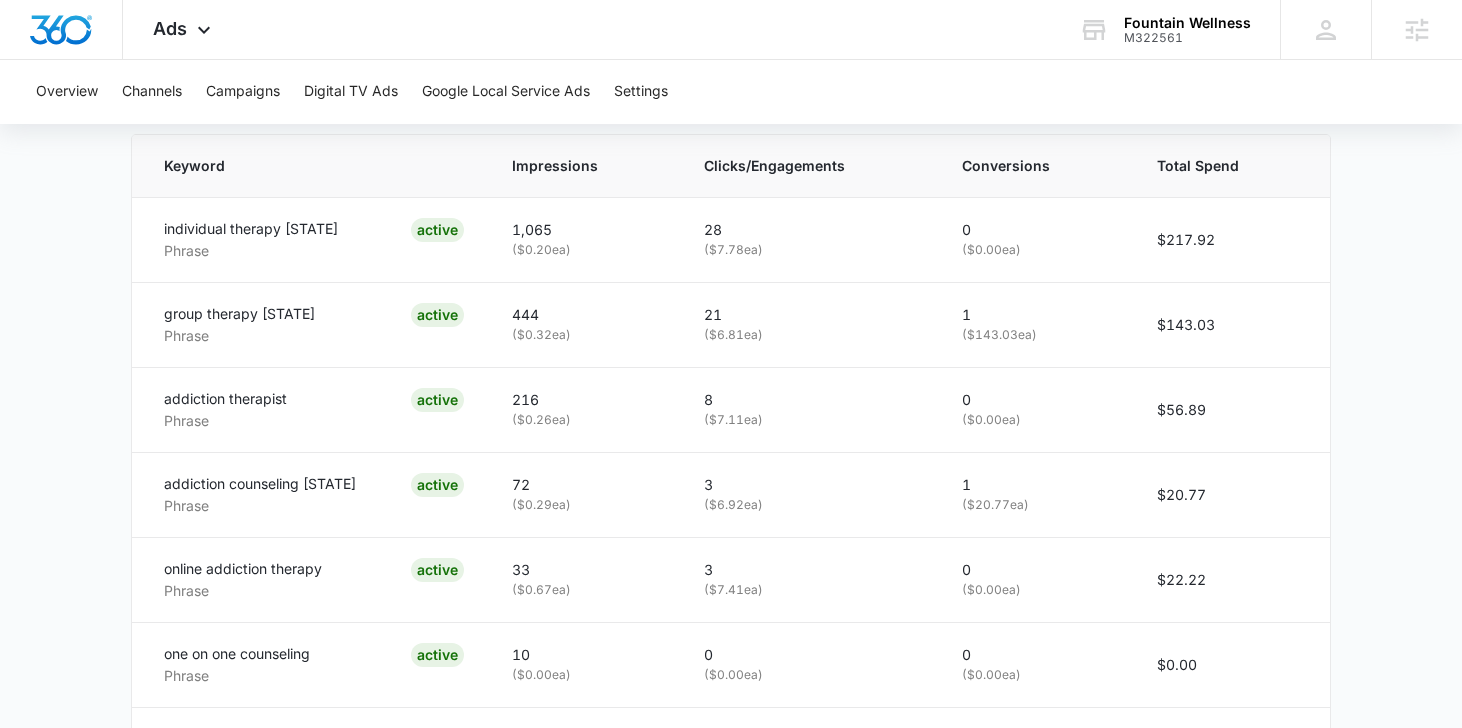 scroll, scrollTop: 999, scrollLeft: 0, axis: vertical 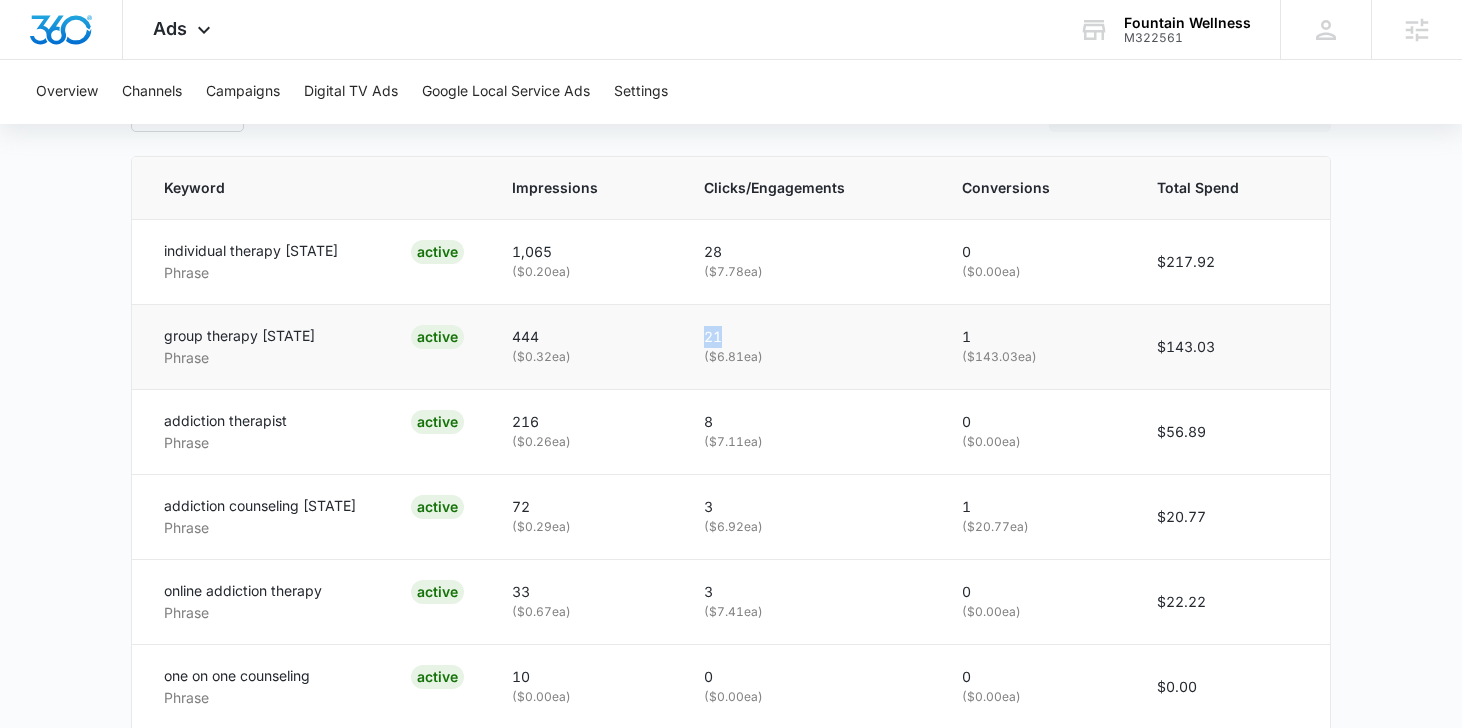 drag, startPoint x: 737, startPoint y: 335, endPoint x: 704, endPoint y: 334, distance: 33.01515 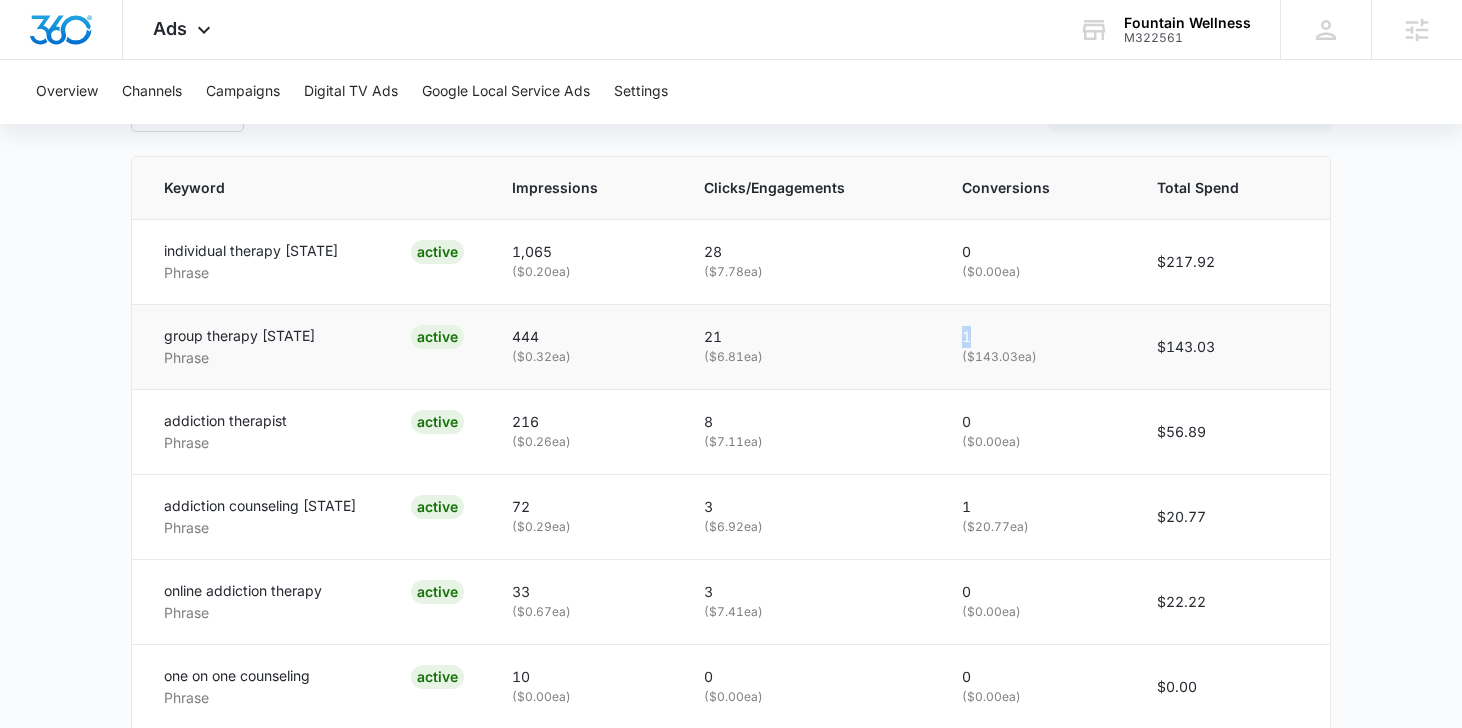drag, startPoint x: 996, startPoint y: 344, endPoint x: 955, endPoint y: 337, distance: 41.59327 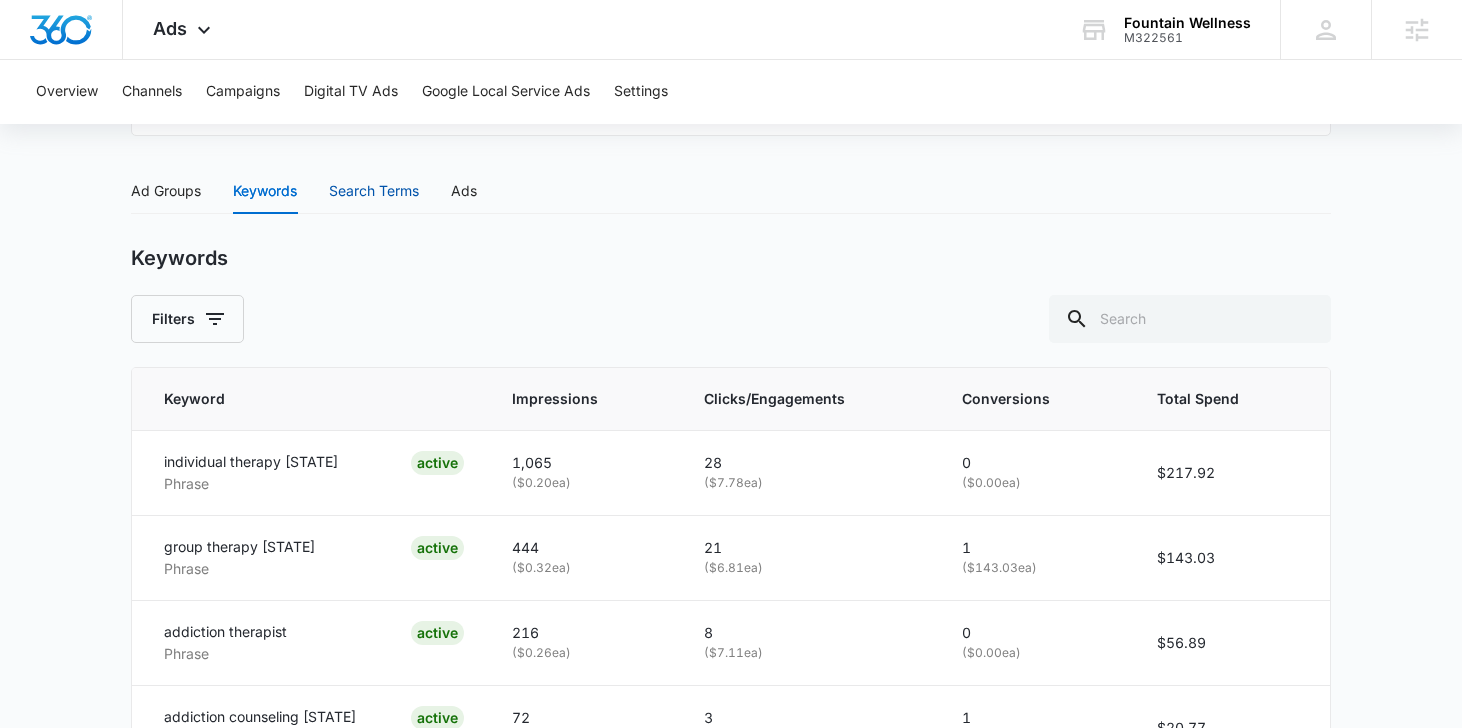 click on "Search Terms" at bounding box center (374, 191) 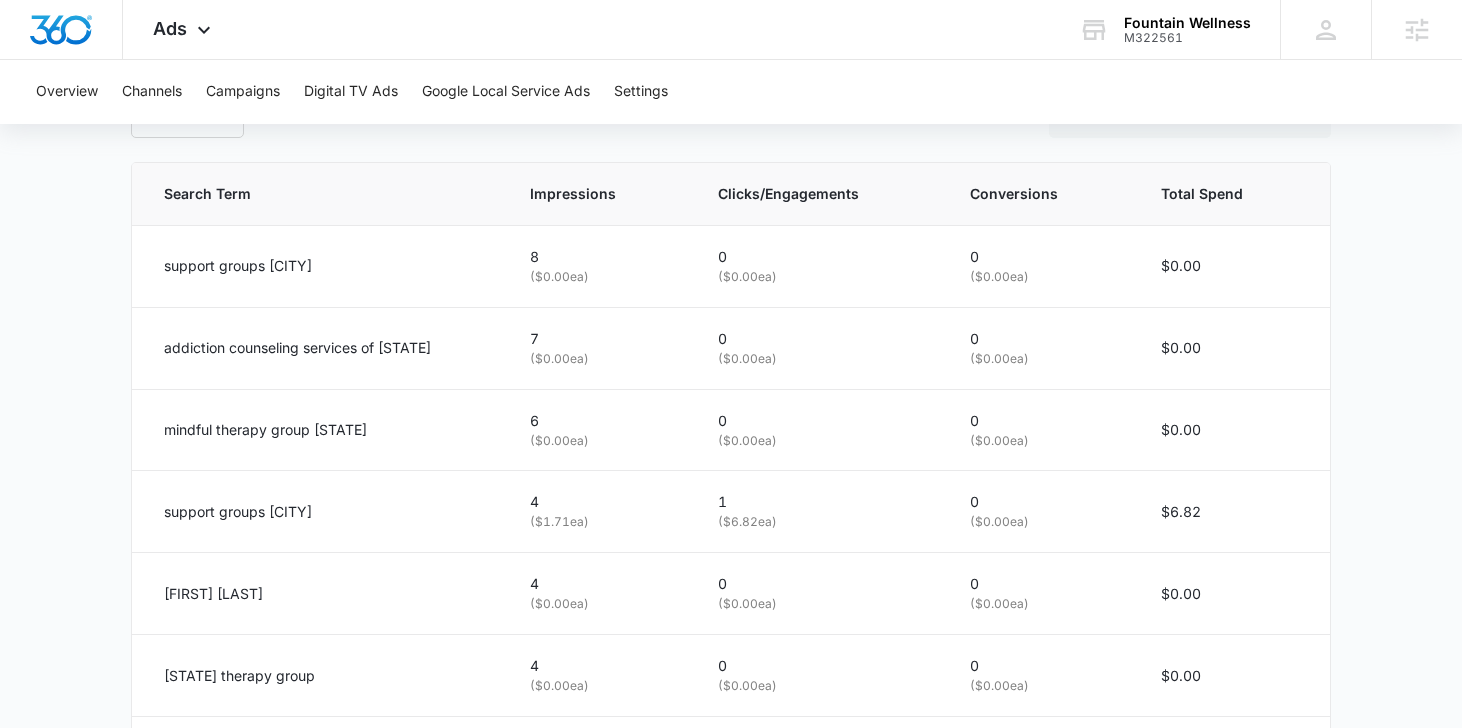 scroll, scrollTop: 994, scrollLeft: 0, axis: vertical 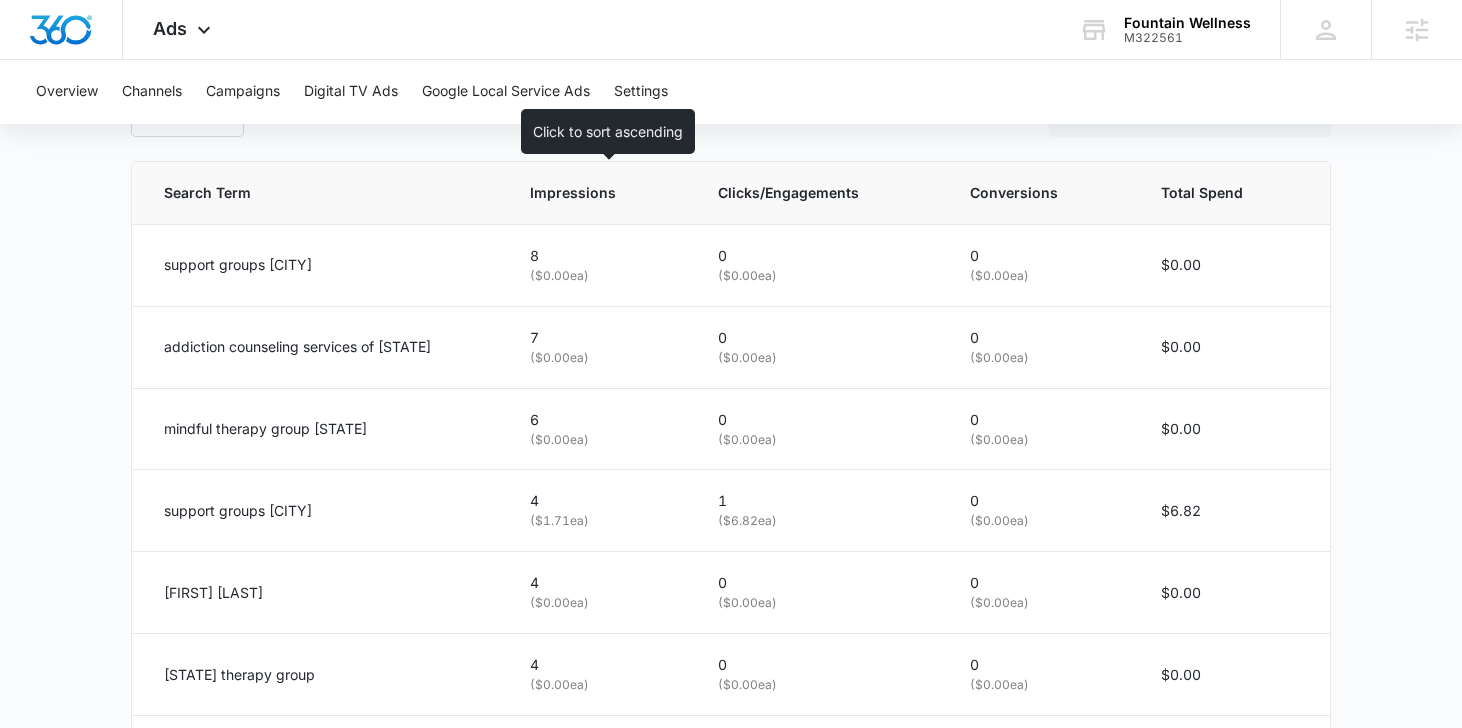 click on "Impressions" at bounding box center (600, 193) 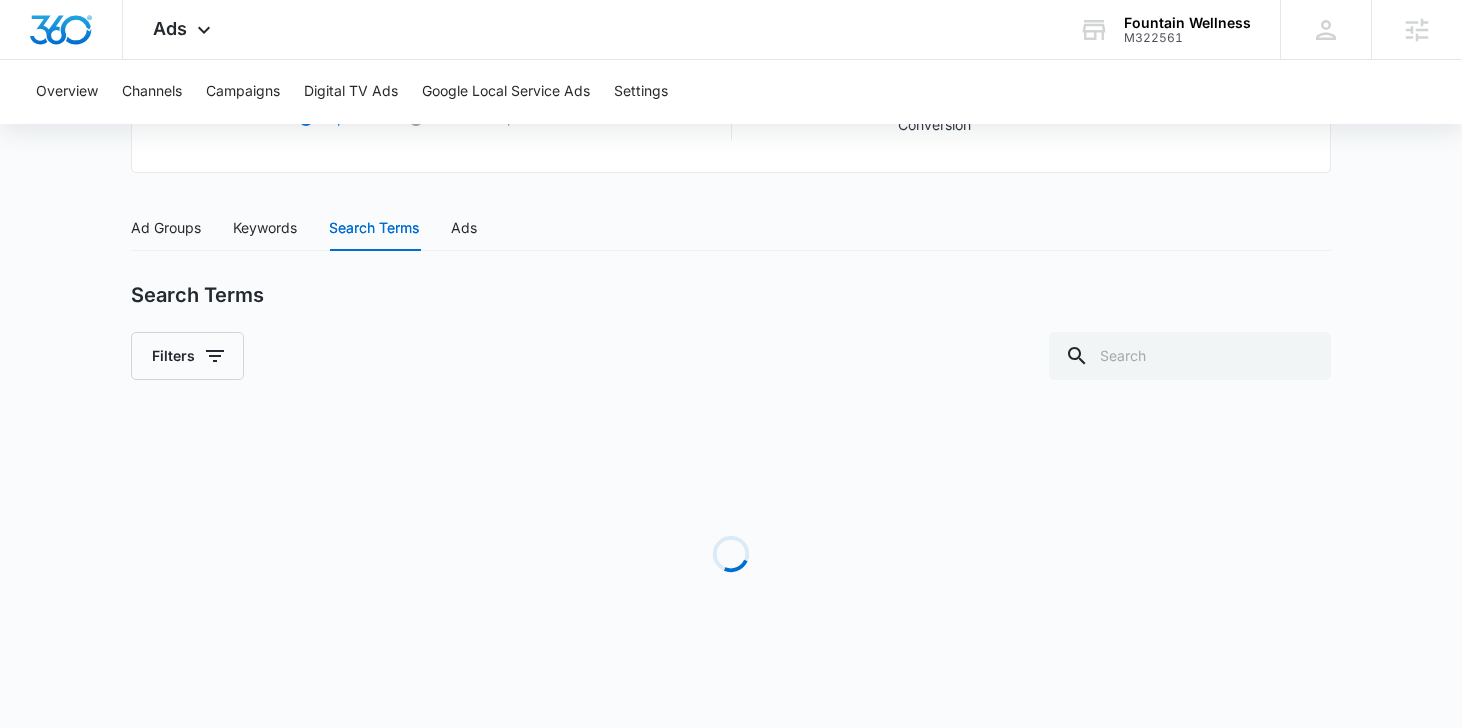 scroll, scrollTop: 994, scrollLeft: 0, axis: vertical 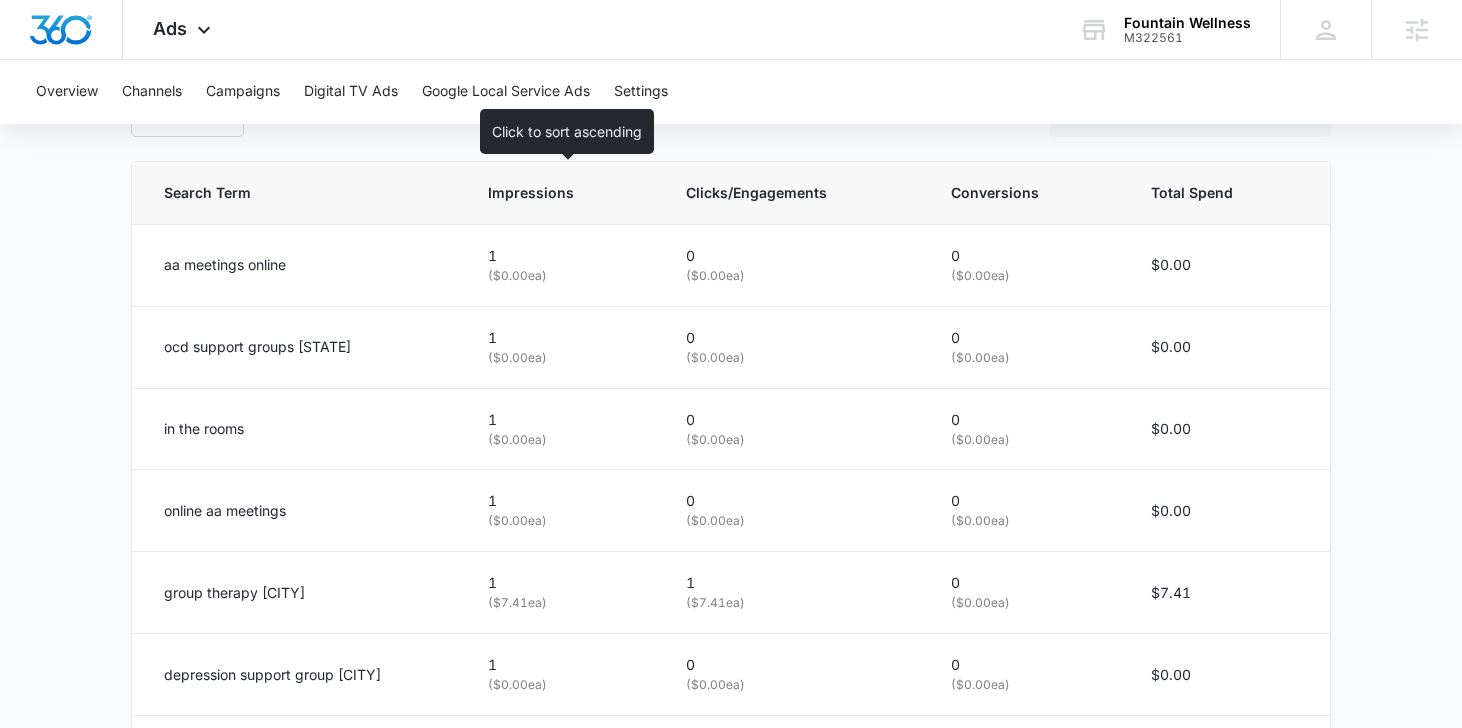 click on "Impressions" at bounding box center [548, 193] 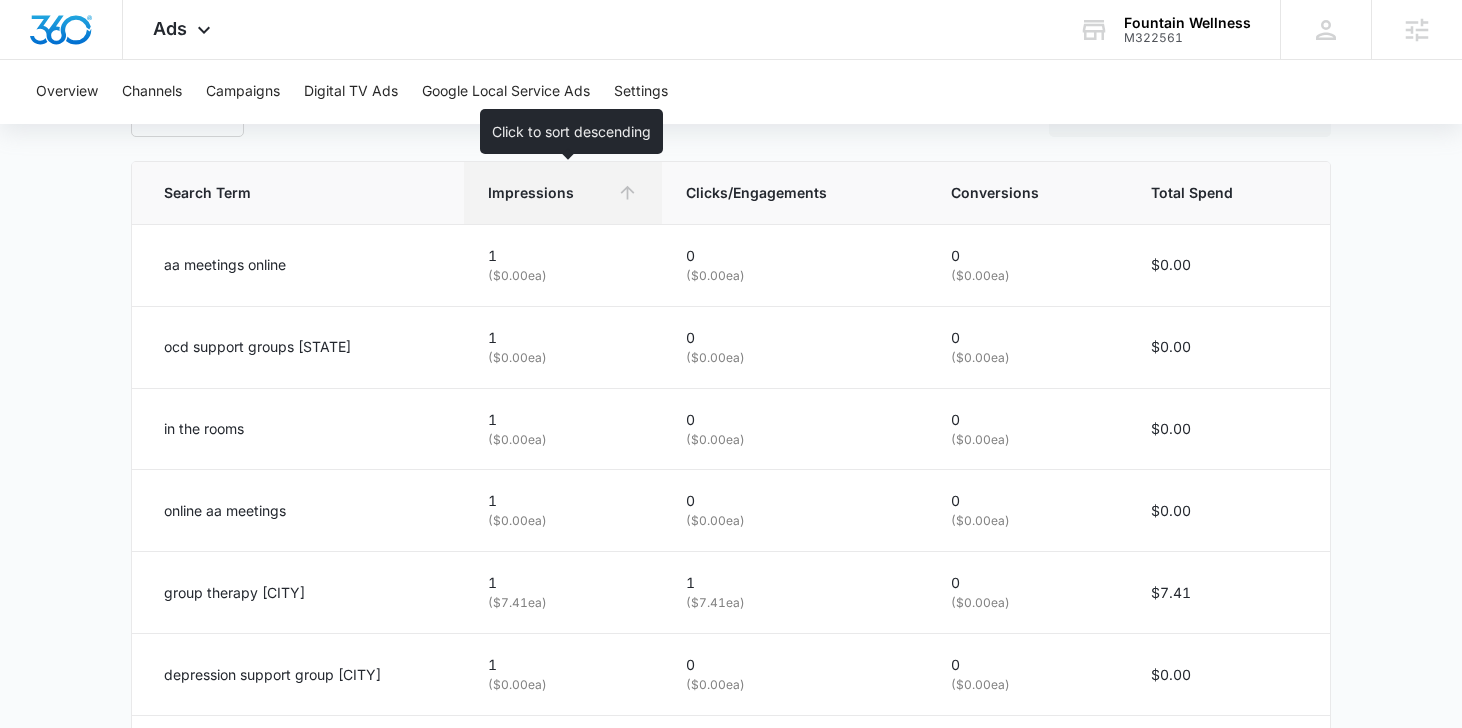 click on "Impressions" at bounding box center (548, 193) 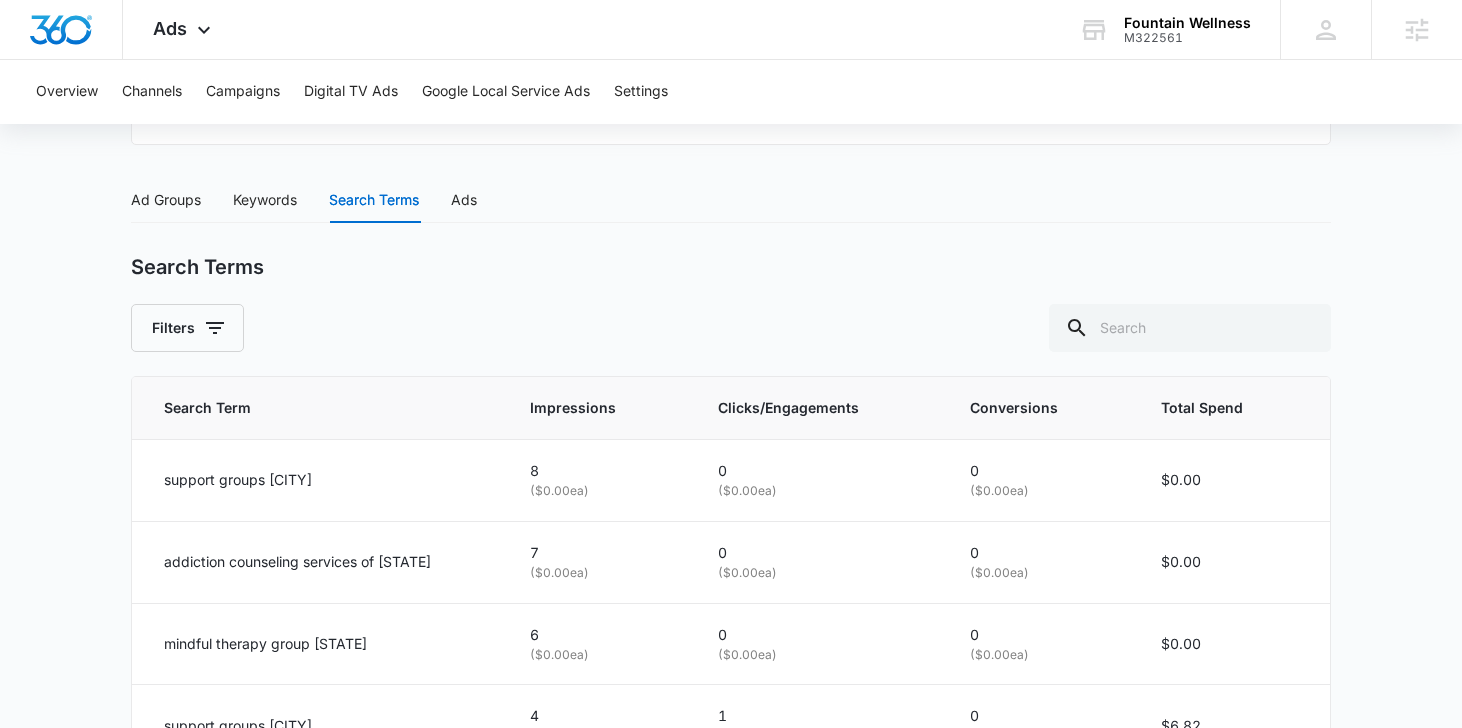 scroll, scrollTop: 776, scrollLeft: 0, axis: vertical 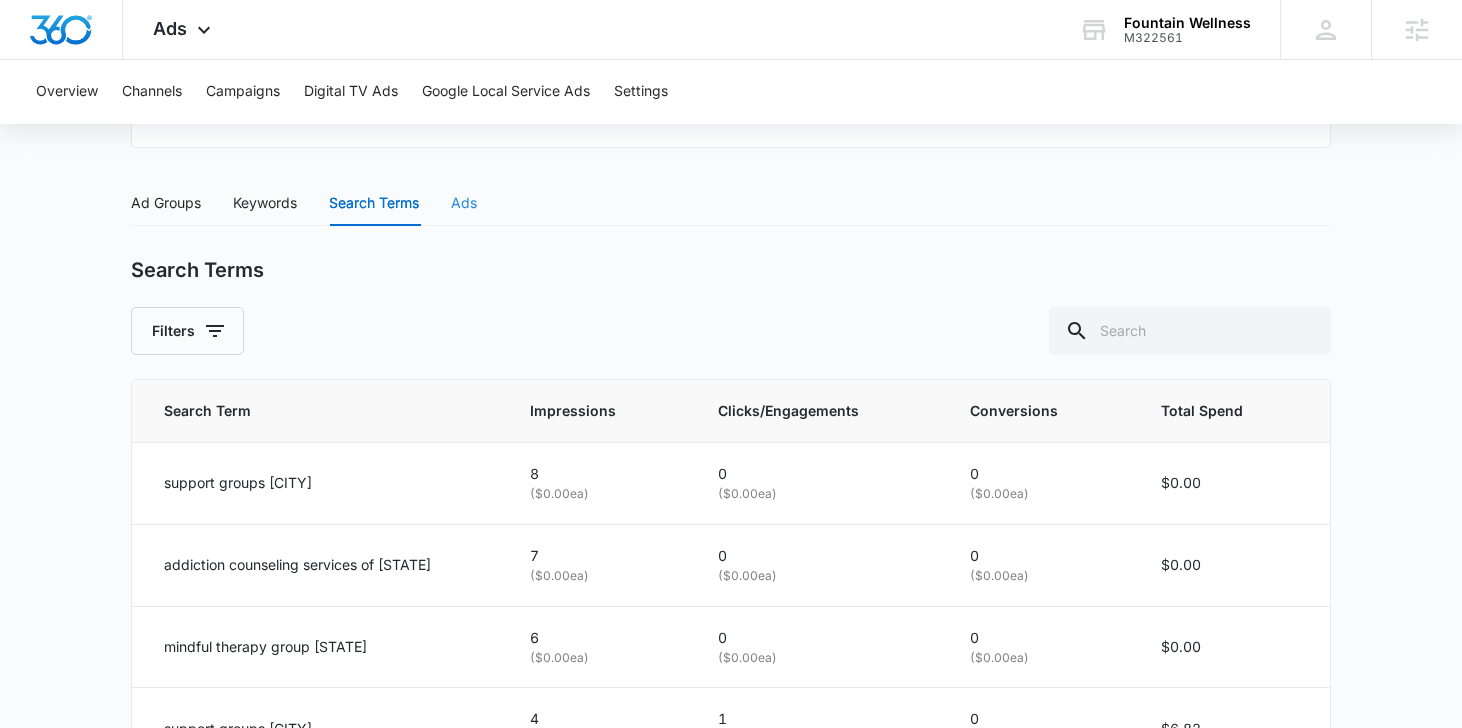 click on "Search - Counseling Services    |     Search Paused $20.00   daily ,   $460.83 Spent Overview 05/10/2025 07/10/2025 Comparative Chart Impressions Cost Per Impression May 13 May 28 Jun 12 Jun 26 Jul 10 0 55 110 165 220 0 0.3 0.6 0.9 1.2   Impressions   Cost Per Impression Metrics Visibility Impressions 1,852 100 % Cost Per Impression $0.25 100 % Engageability Clicks/Engagements 63 100 % Click Rate 3.4% 100 % Cost Per Click $7.31 100 % Convertibility Conversions 2 100 % Conversion Rate 3.17% 100 % Cost Per Conversion $230.41 100 % Ad Groups Keywords Search Terms Ads Ad Groups Filters Ad Group Name Impressions Clicks/Engagements Conversions Total Spend Individual Therapy ACTIVE 1,075 ( $0.20  ea) 28 ( $7.78  ea) 0 ( $0.00  ea) $217.92 Group Outings ACTIVE 444 ( $0.32  ea) 21 ( $6.81  ea) 1 ( $143.03  ea) $143.03 Addiction Recovery ACTIVE 333 ( $0.30  ea) 14 ( $7.13  ea) 1 ( $99.88  ea) $99.88 Showing   1-3   of   3 Keywords Filters Keyword Impressions Clicks/Engagements Conversions Total Spend Phrase ( 28" at bounding box center [731, 379] 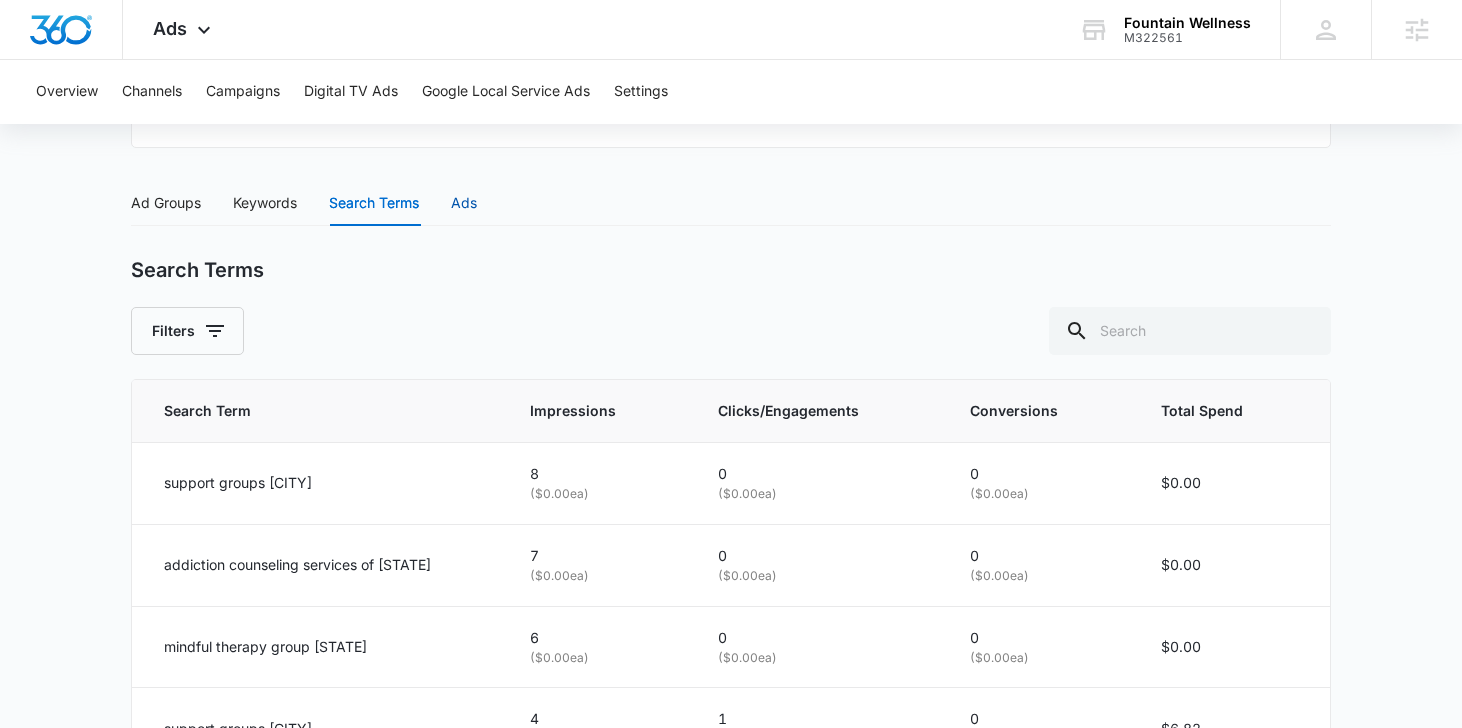 click on "Ads" at bounding box center [464, 203] 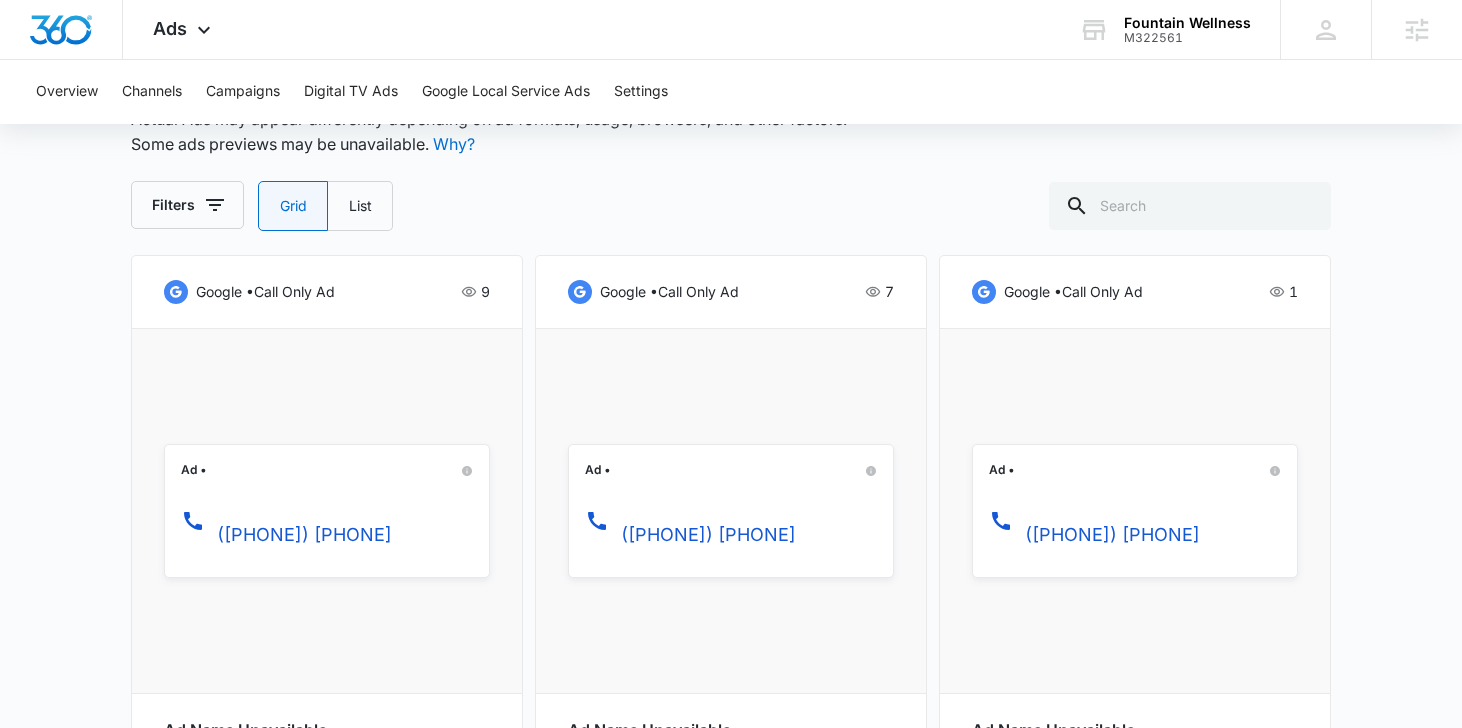 scroll, scrollTop: 972, scrollLeft: 0, axis: vertical 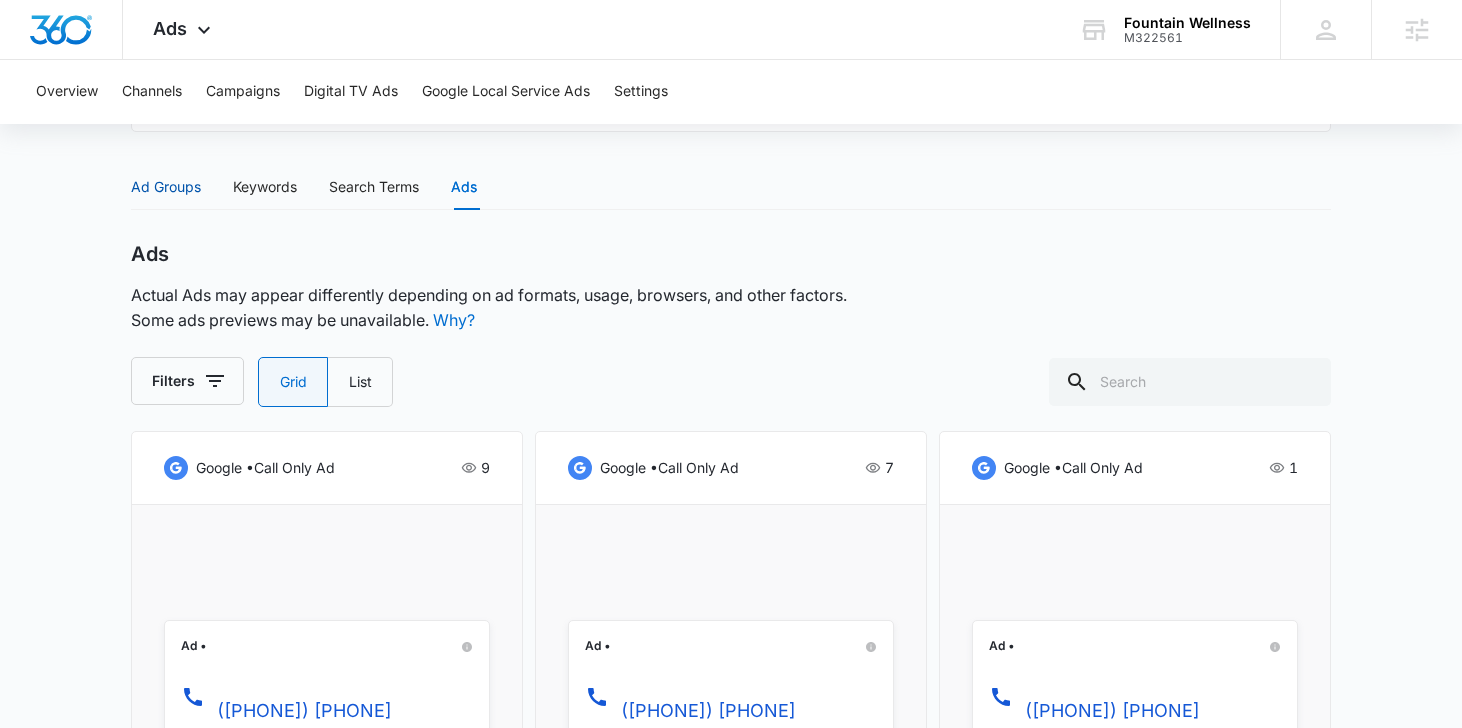 click on "Ad Groups" at bounding box center [166, 187] 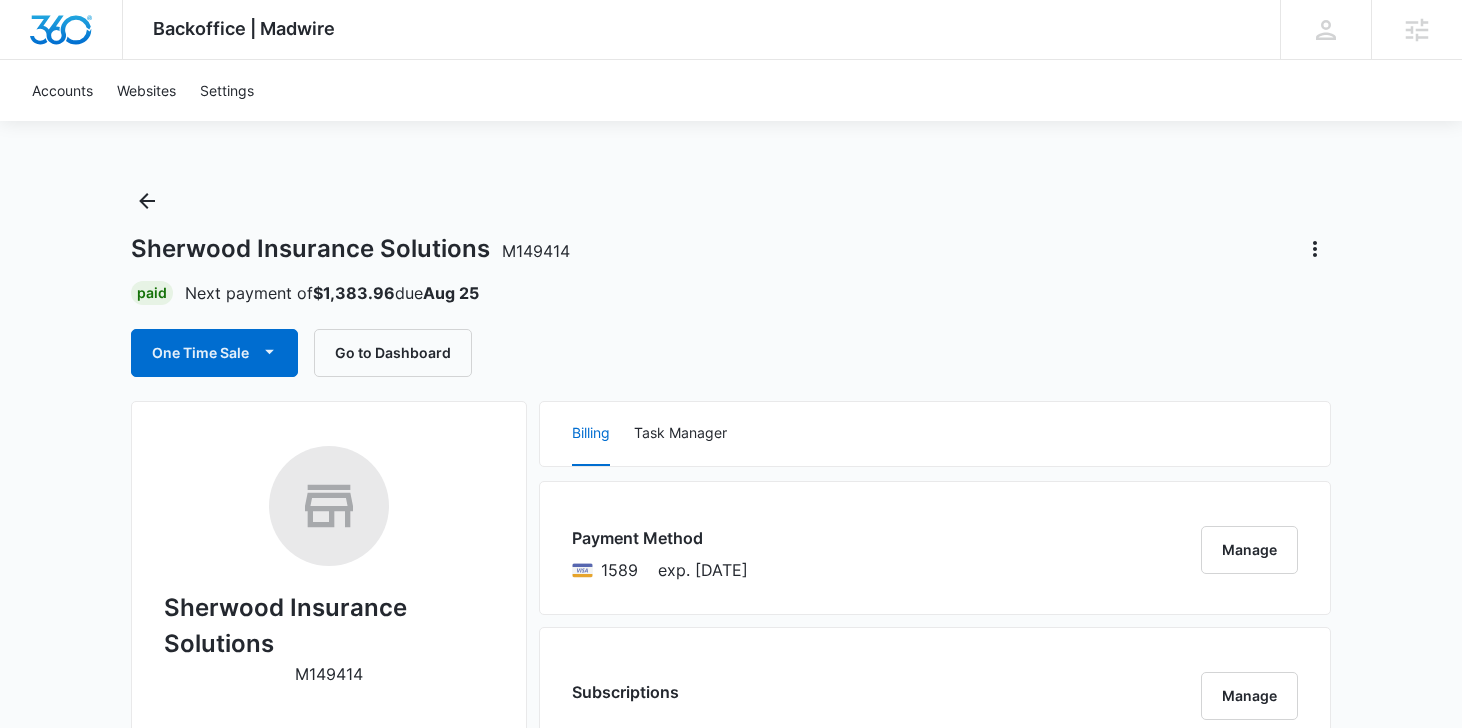 scroll, scrollTop: 0, scrollLeft: 0, axis: both 